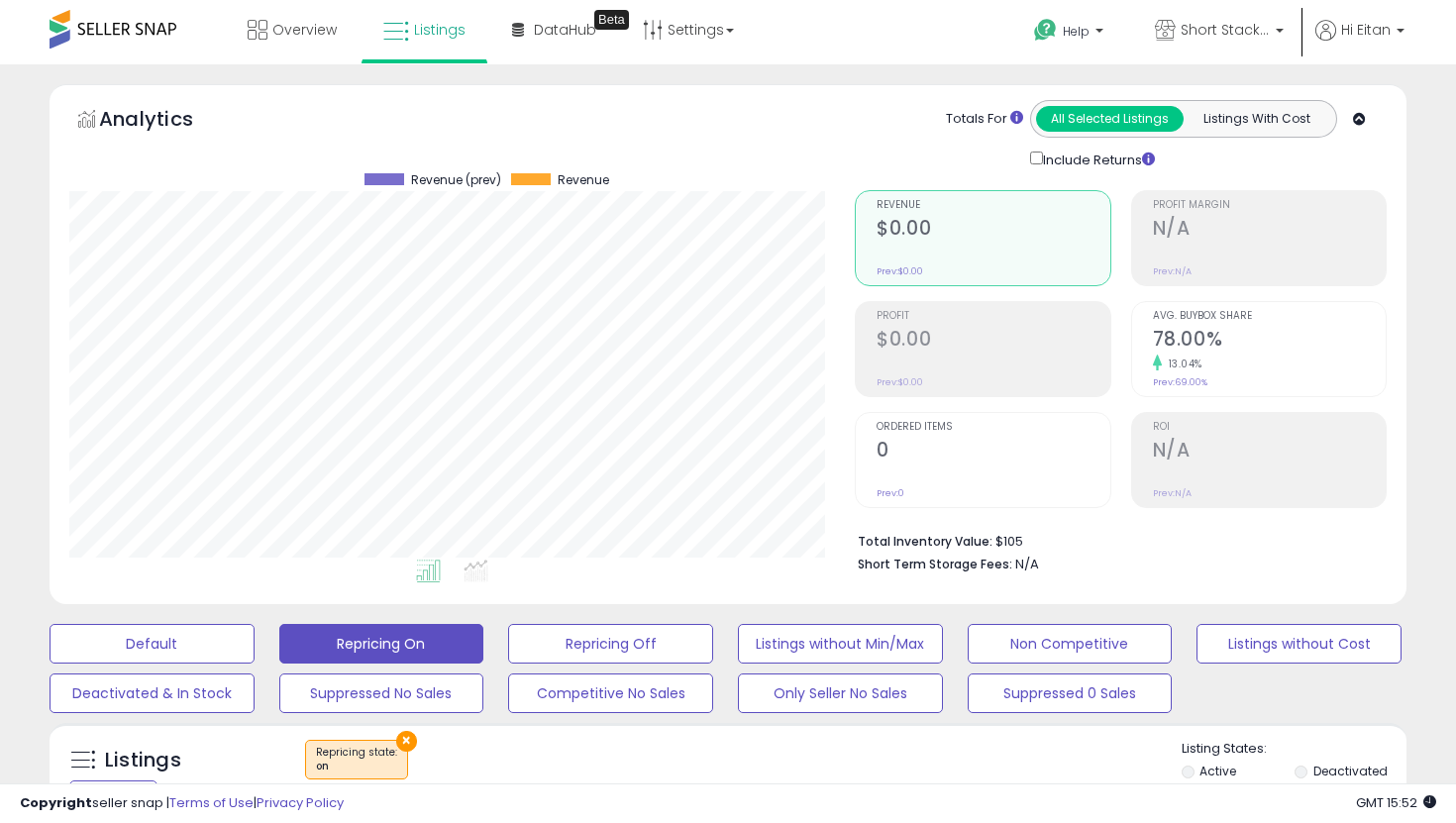 scroll, scrollTop: 492, scrollLeft: 0, axis: vertical 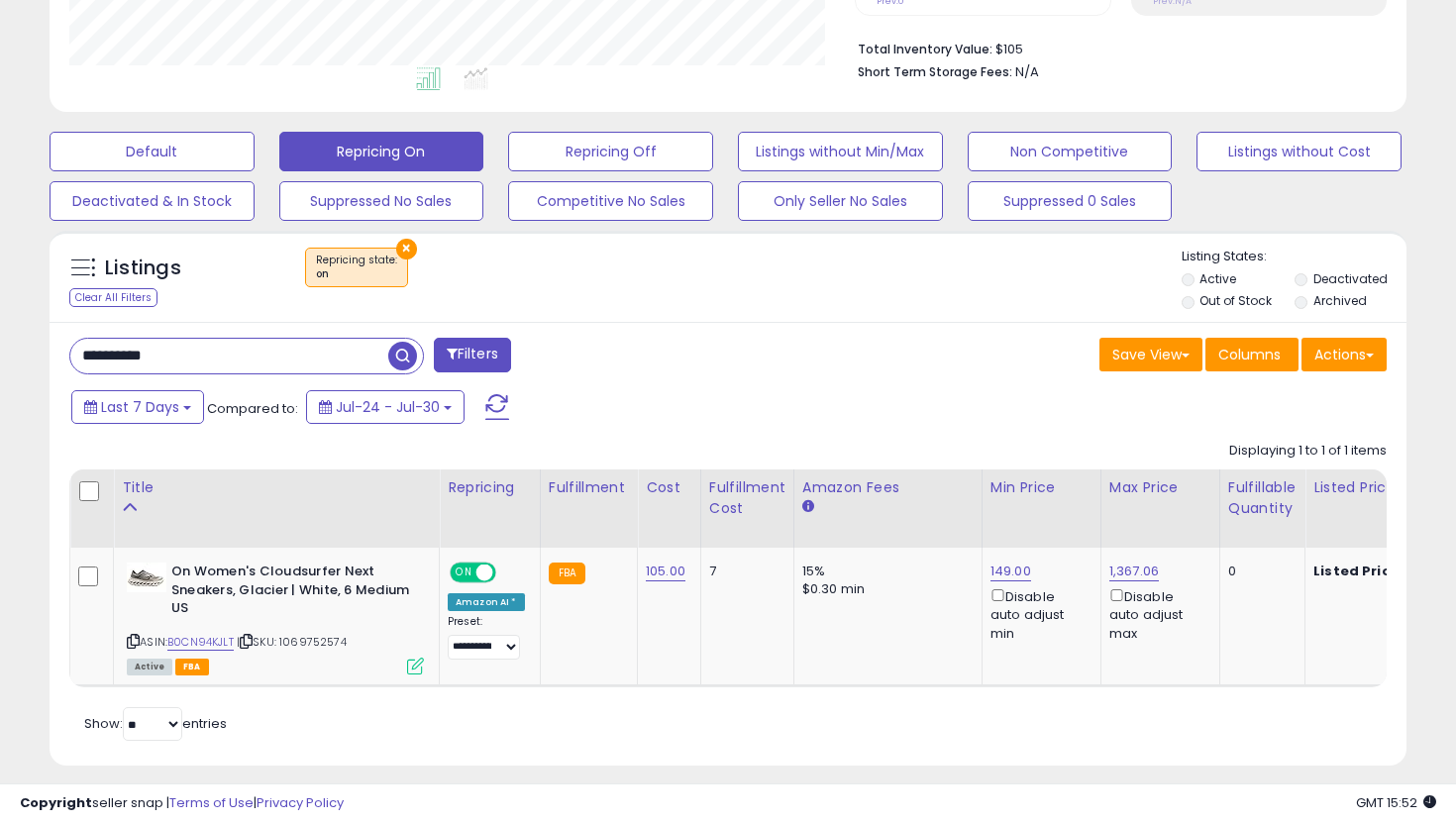 click on "**********" at bounding box center [229, 356] 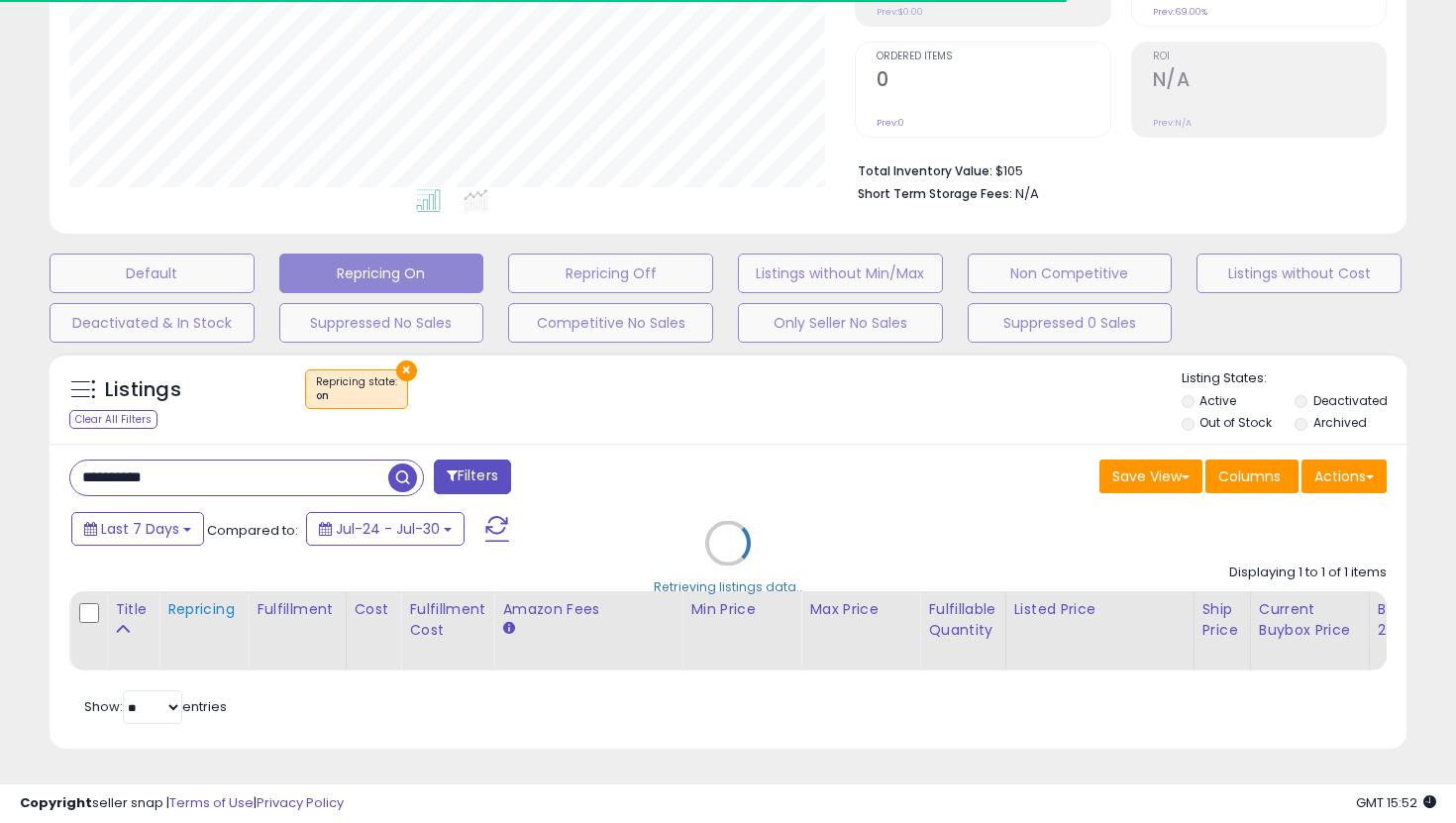 scroll, scrollTop: 492, scrollLeft: 0, axis: vertical 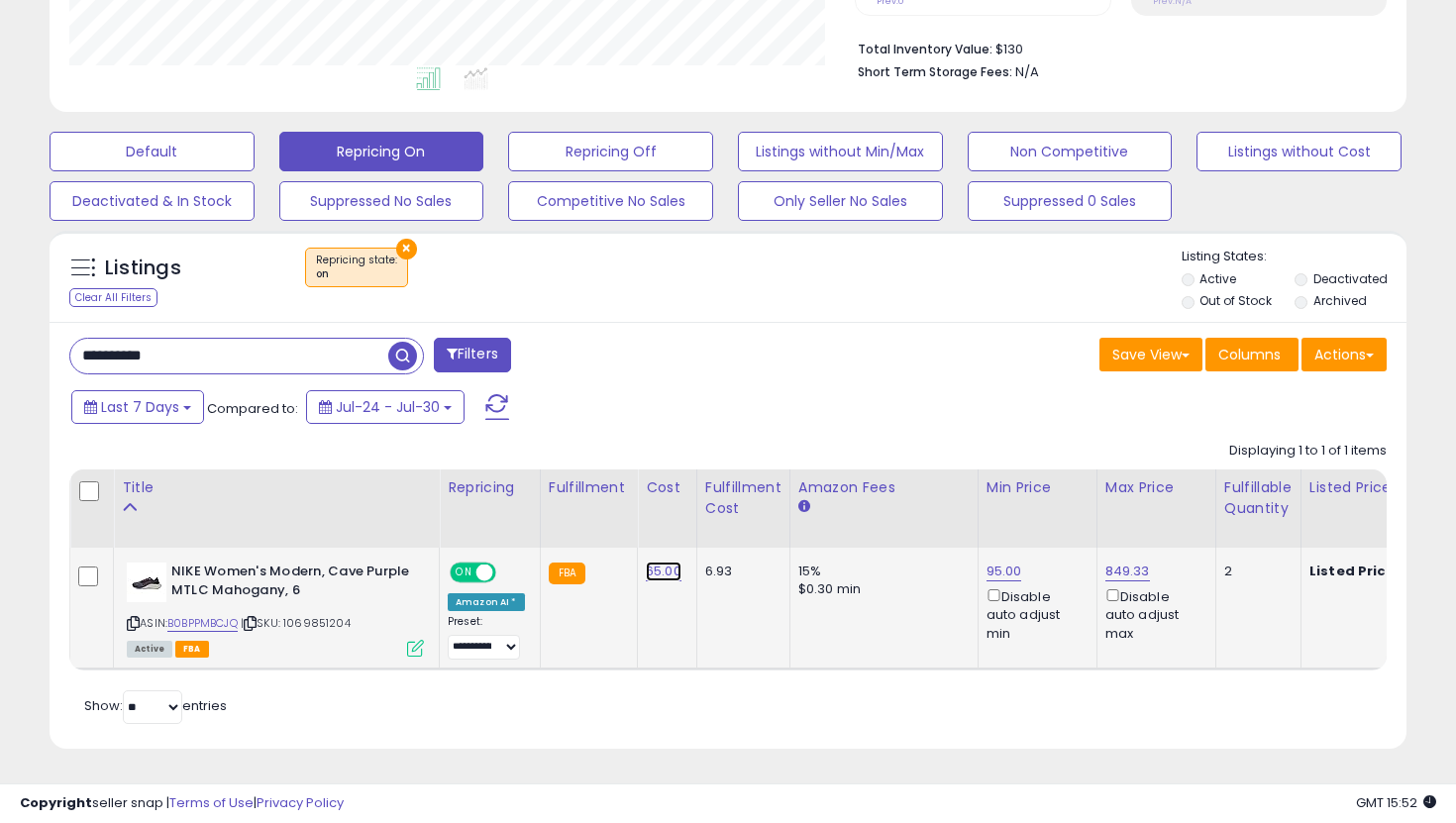 click on "65.00" at bounding box center (664, 571) 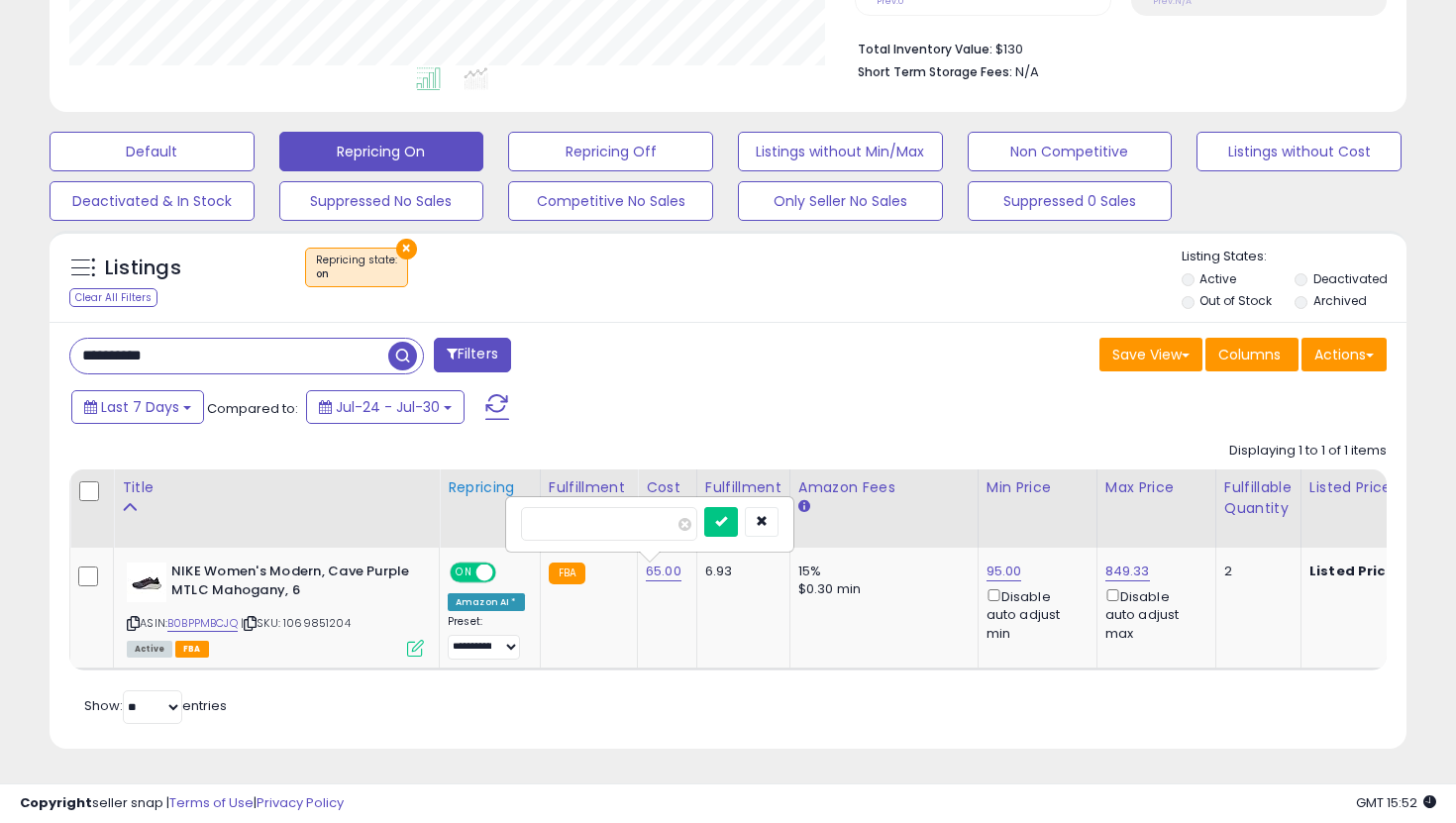 drag, startPoint x: 606, startPoint y: 520, endPoint x: 484, endPoint y: 509, distance: 122.4949 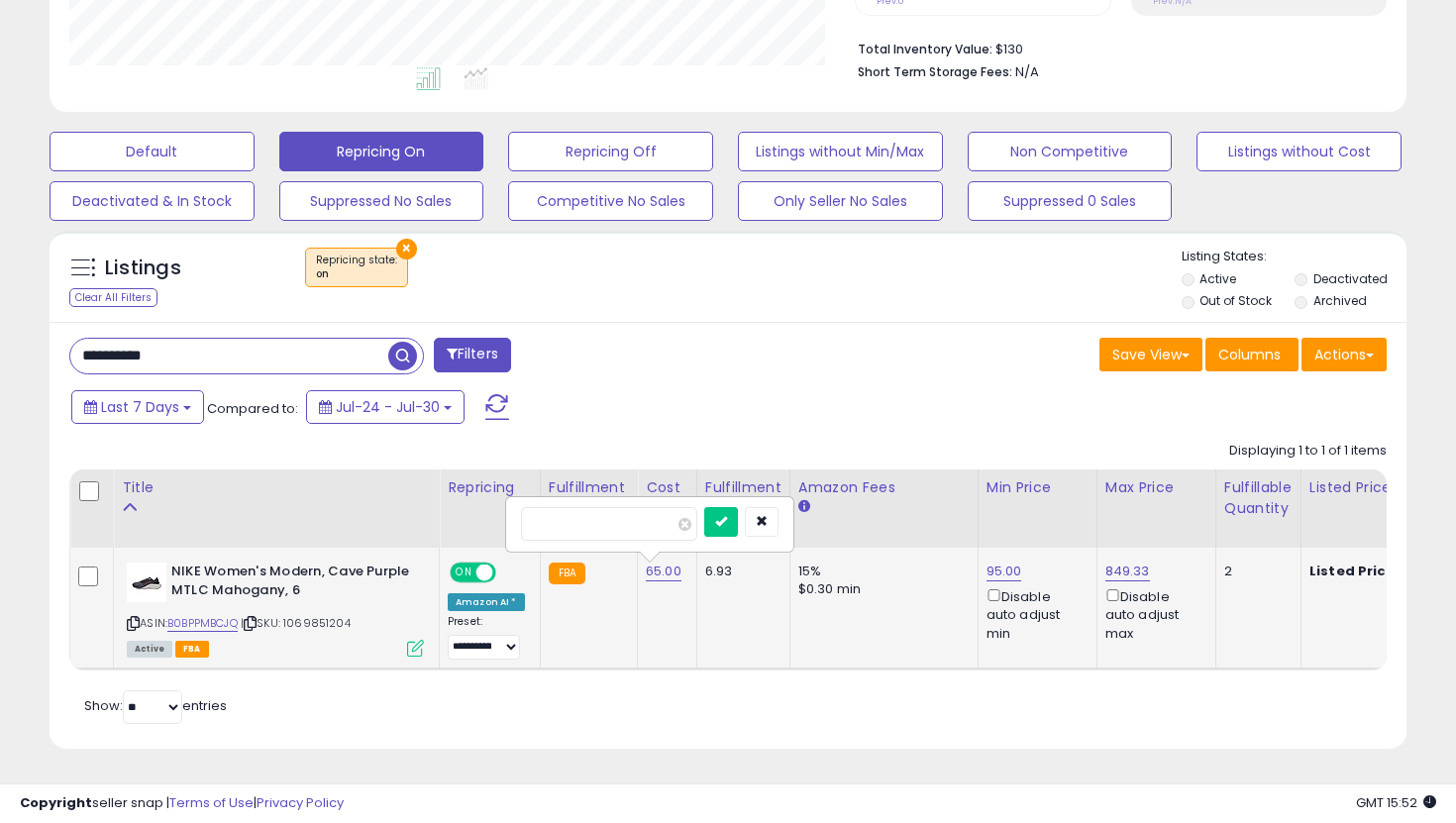 type on "**" 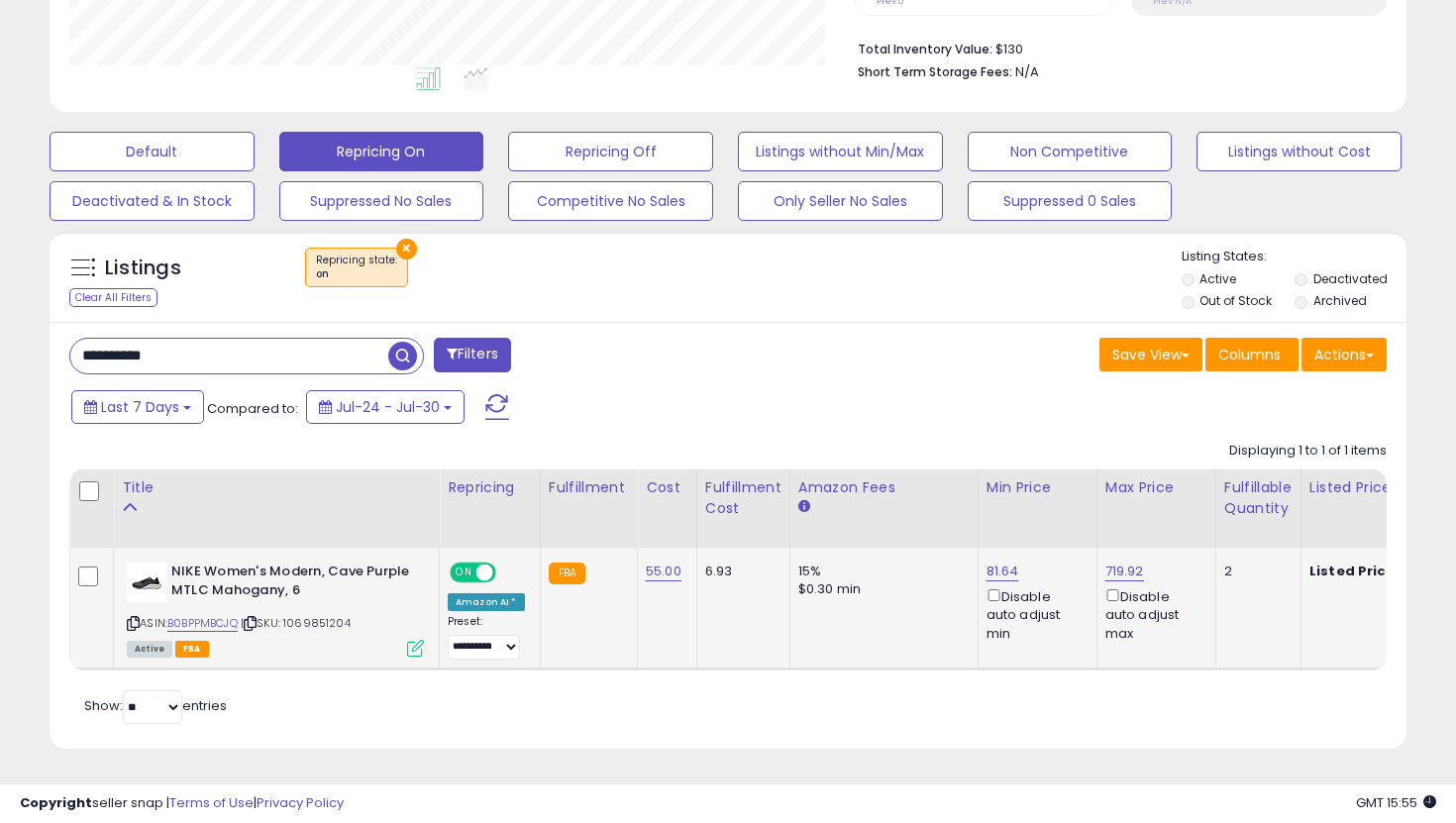 click on "**********" at bounding box center (229, 356) 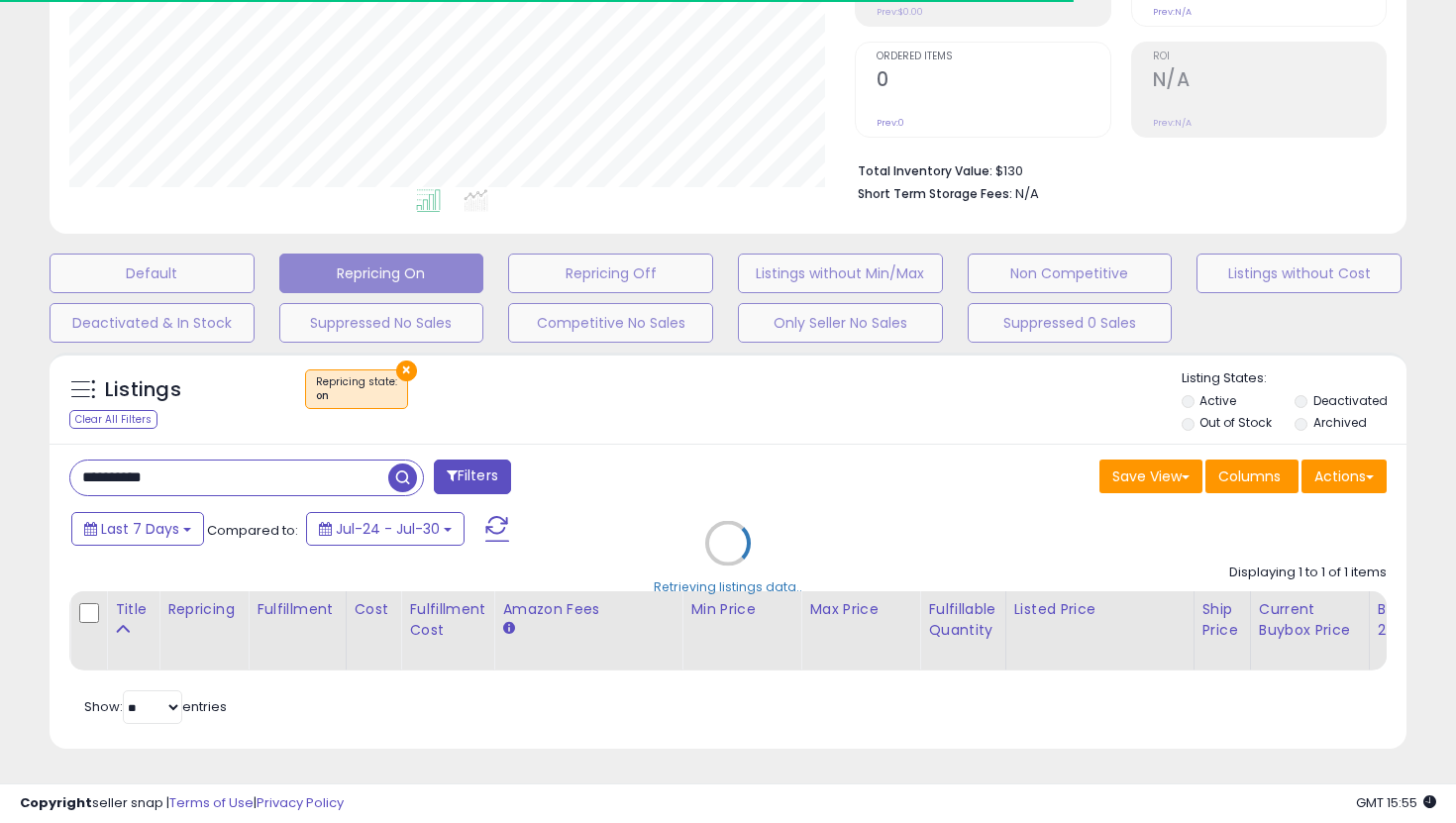 scroll, scrollTop: 492, scrollLeft: 0, axis: vertical 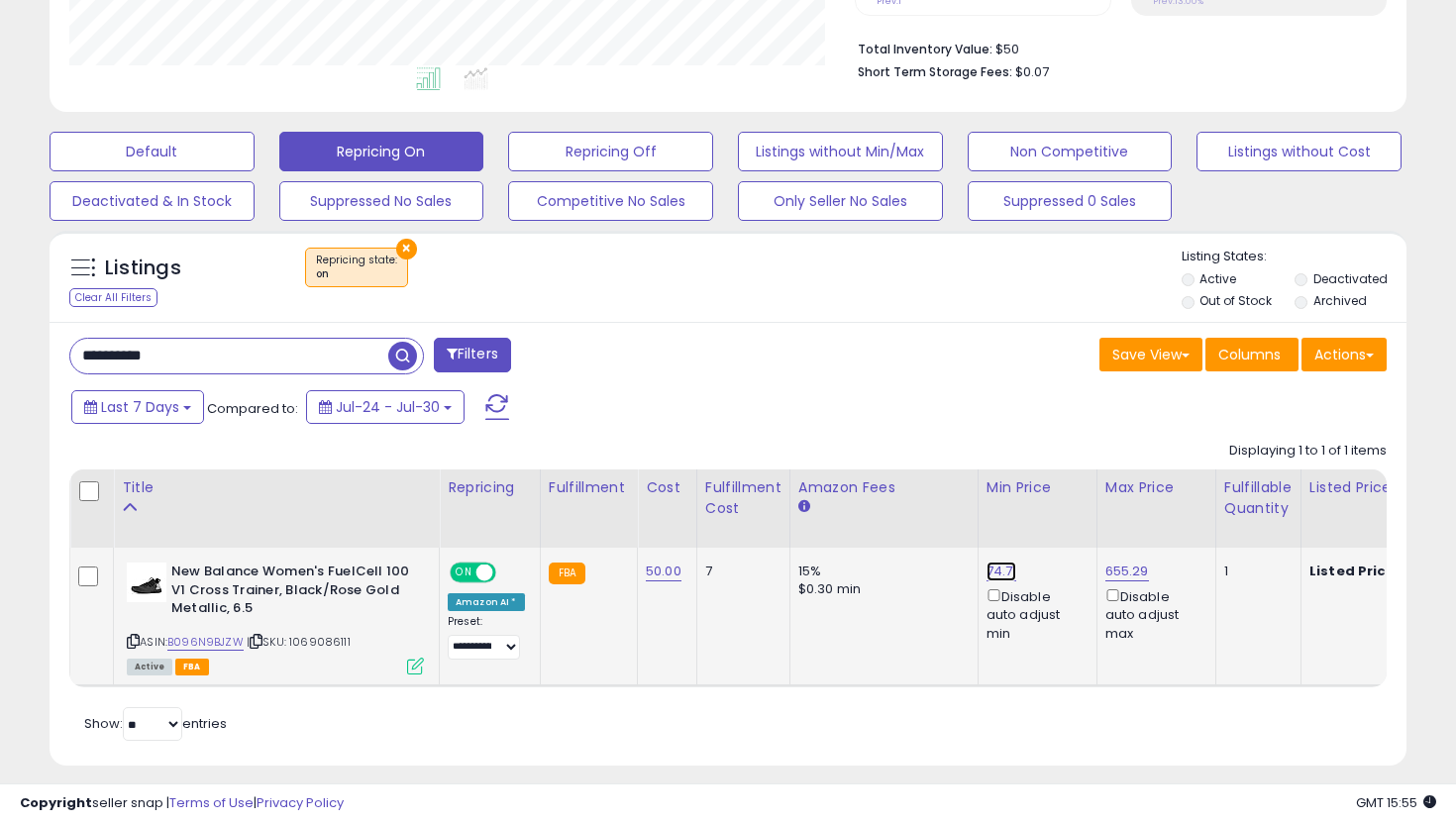 click on "74.71" at bounding box center [1001, 571] 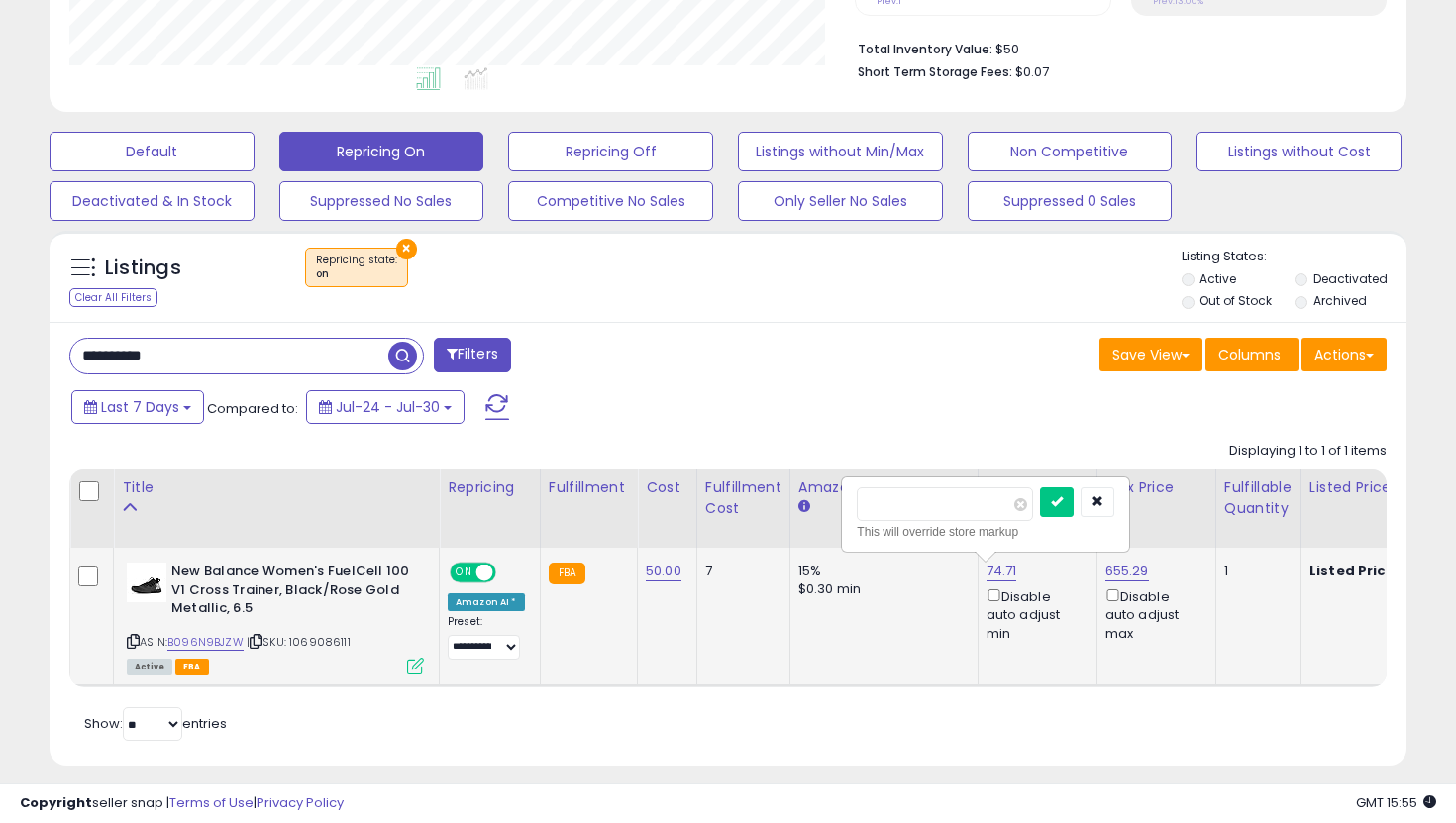 type on "**" 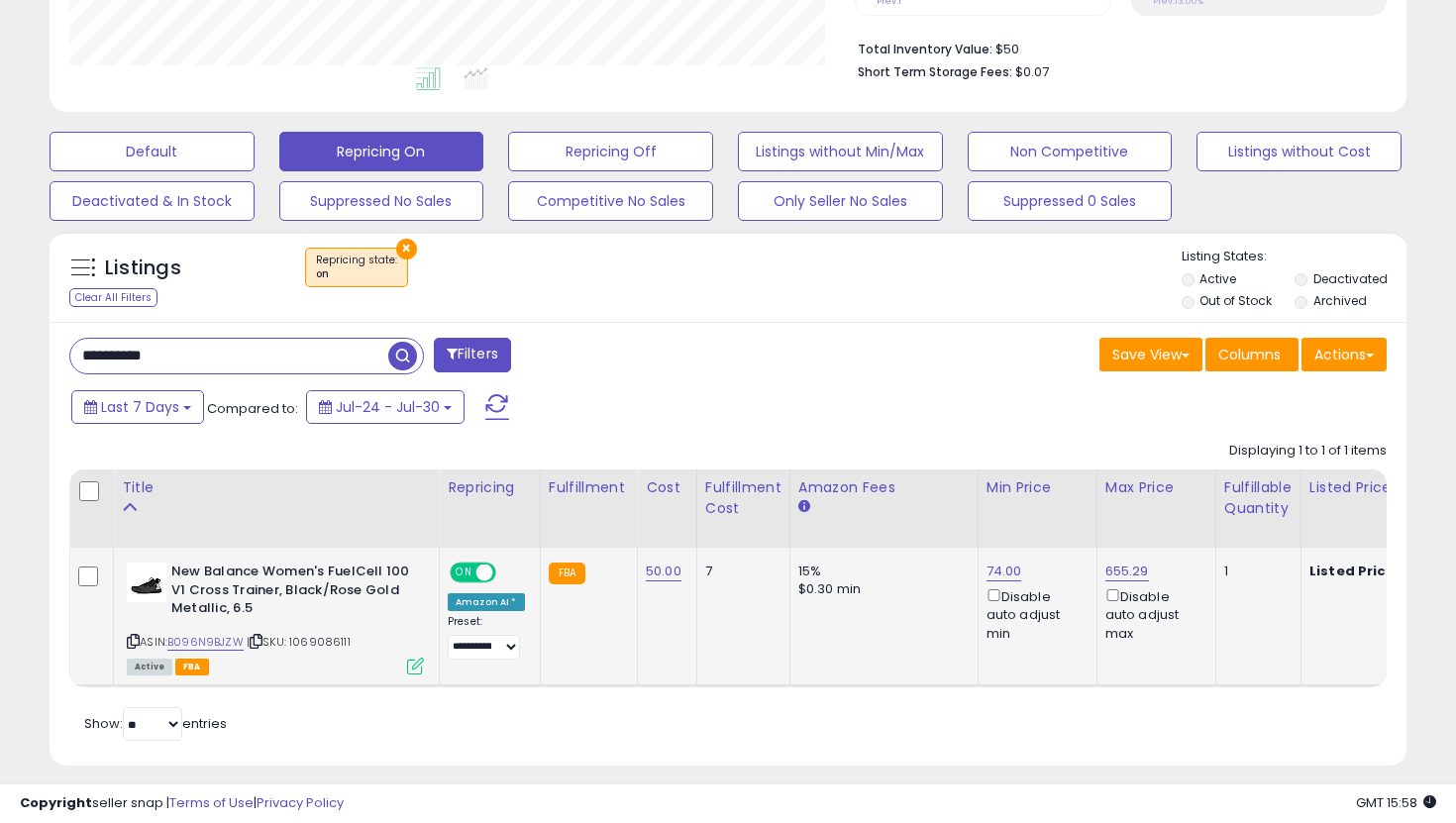 click on "**********" at bounding box center (229, 356) 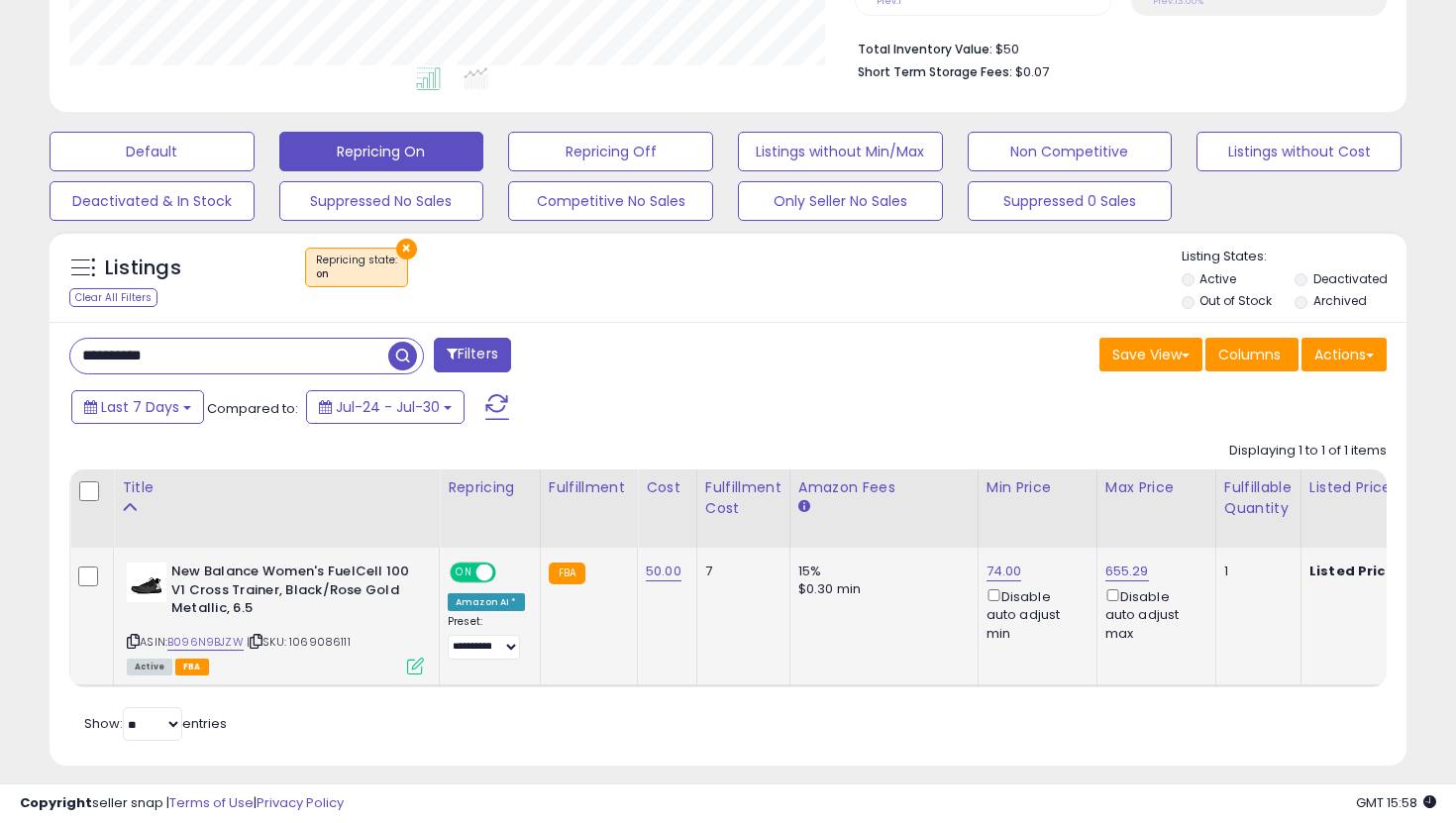 click on "**********" at bounding box center [229, 356] 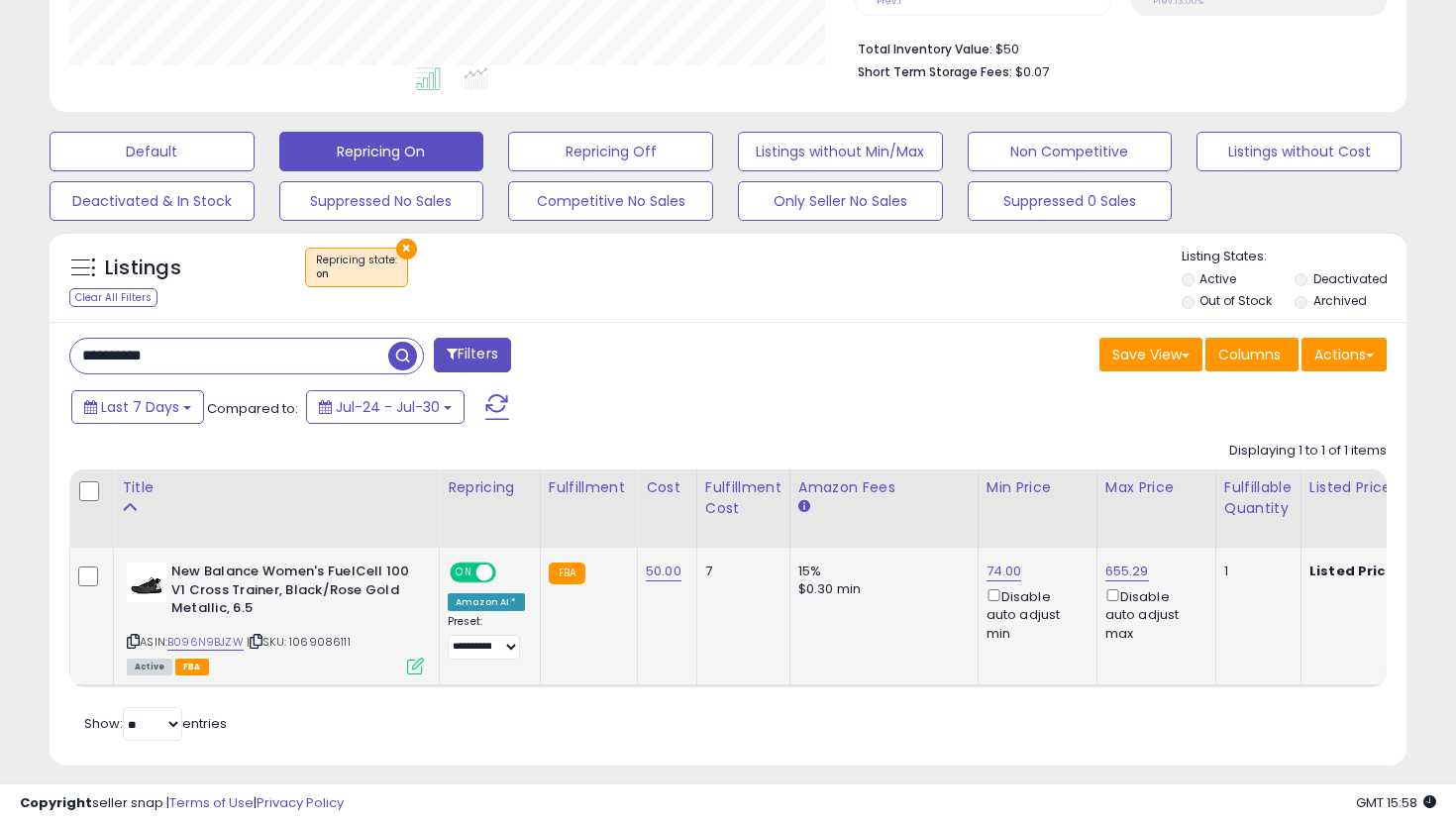 paste 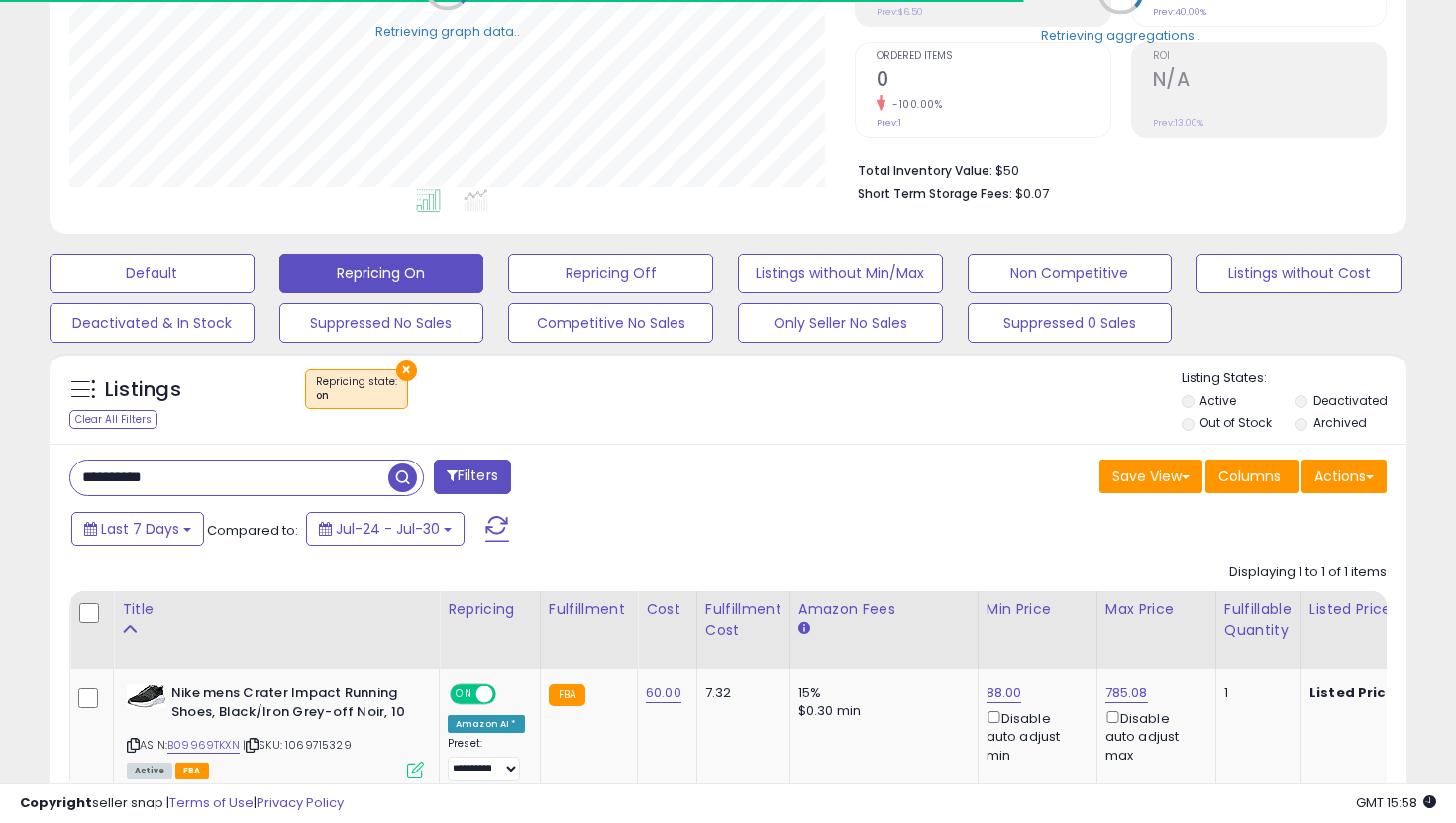scroll, scrollTop: 492, scrollLeft: 0, axis: vertical 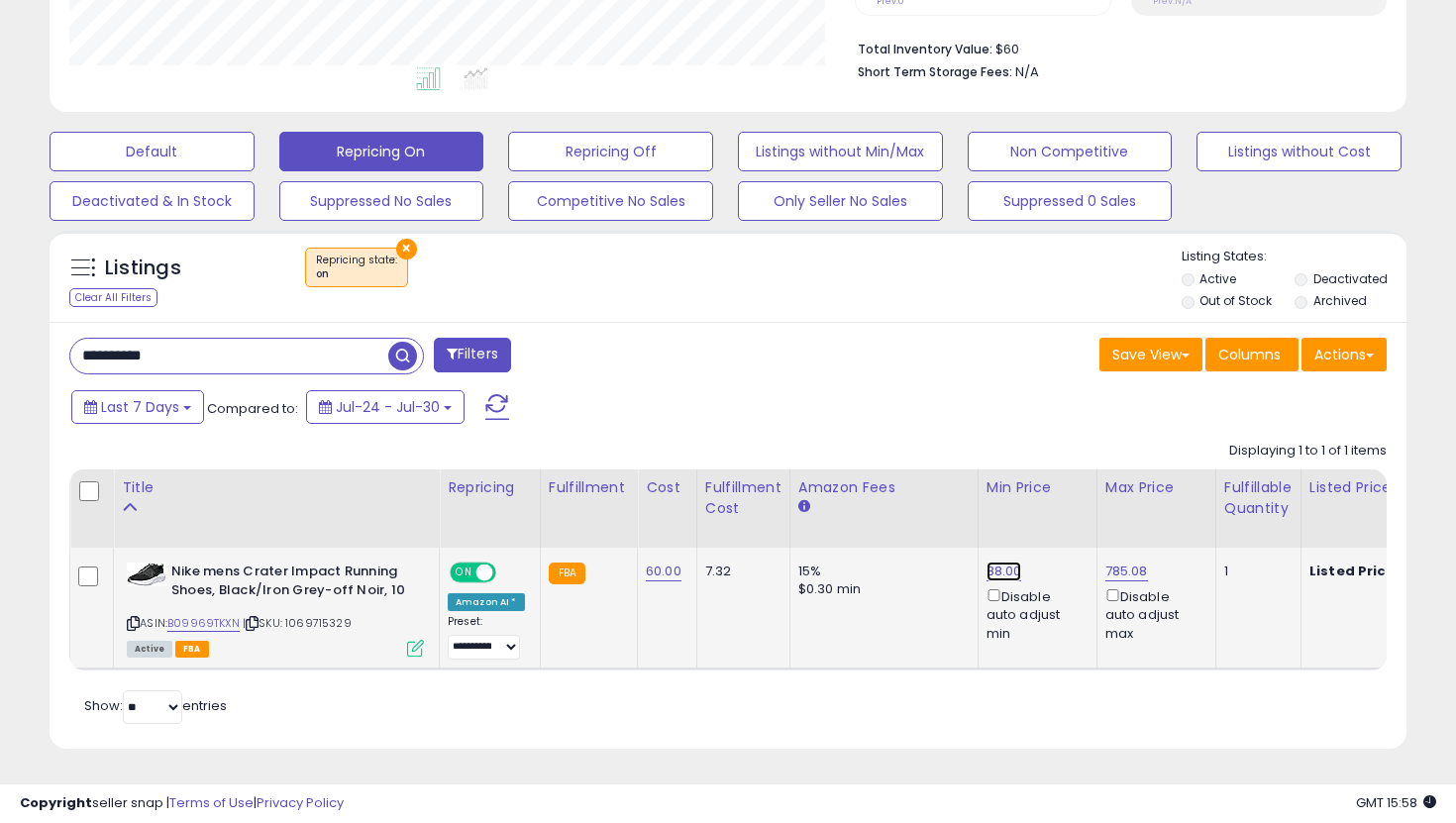 click on "88.00" at bounding box center (1004, 571) 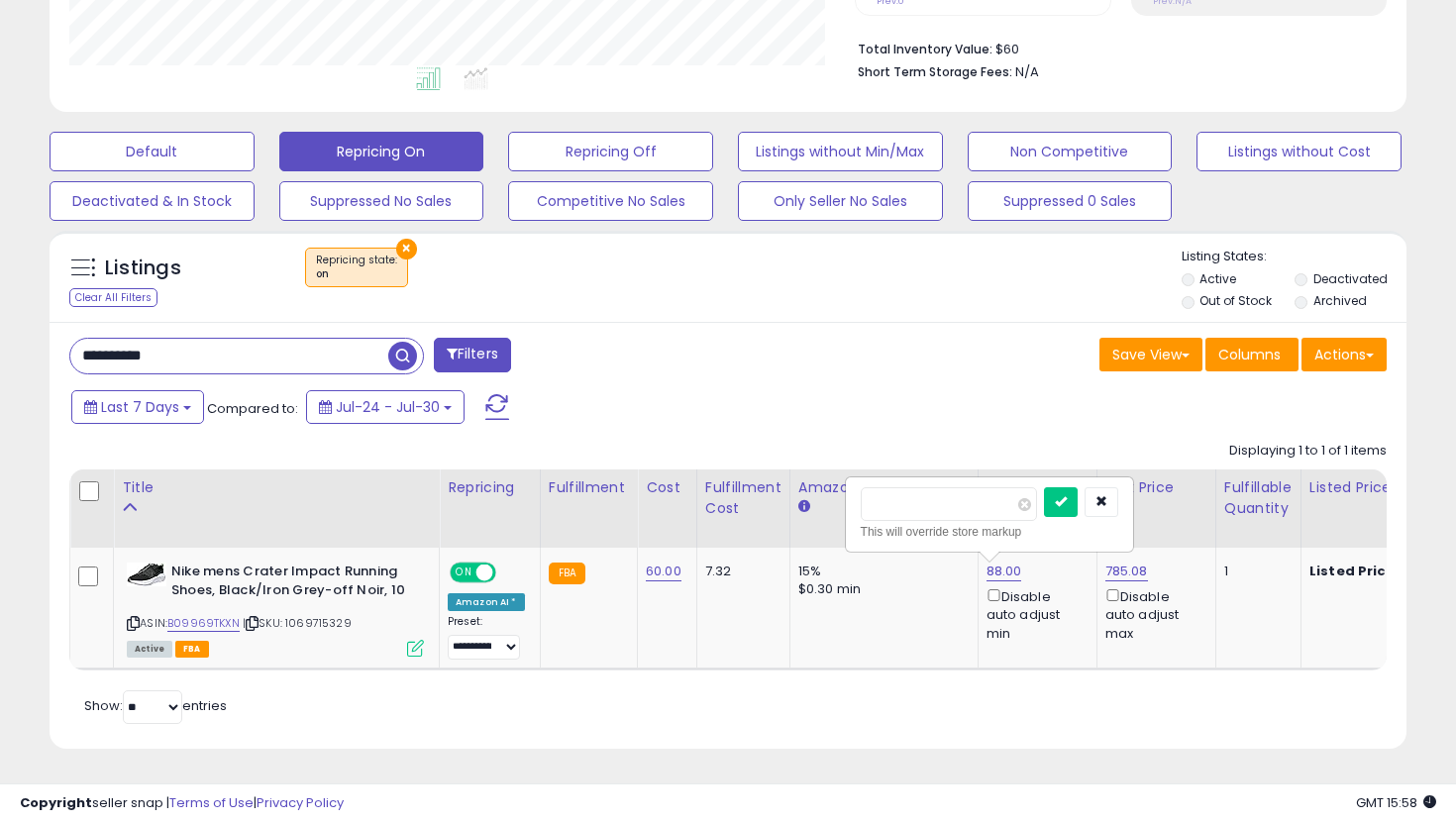 drag, startPoint x: 945, startPoint y: 516, endPoint x: 839, endPoint y: 515, distance: 106.00472 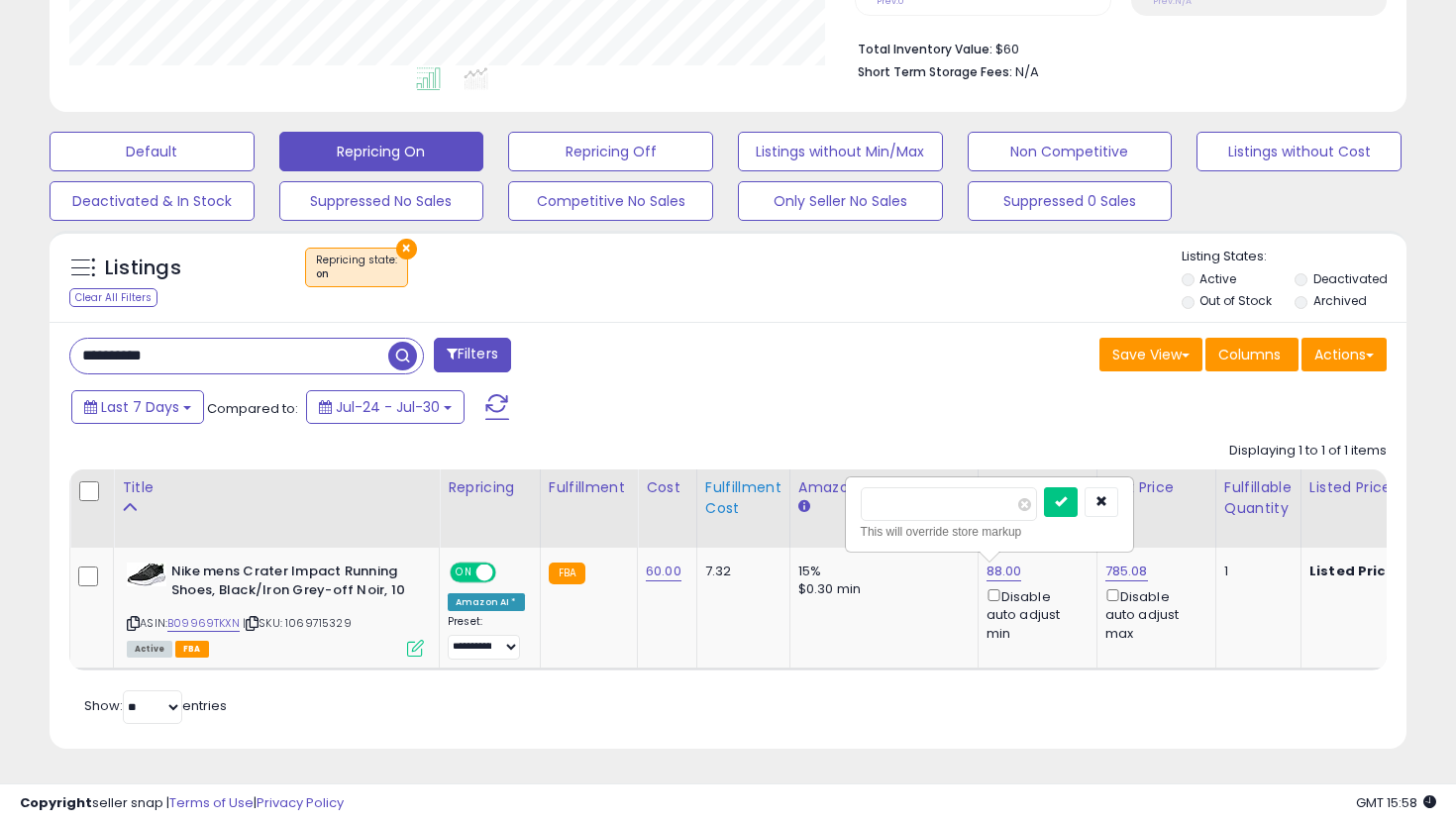 drag, startPoint x: 923, startPoint y: 510, endPoint x: 780, endPoint y: 489, distance: 144.5337 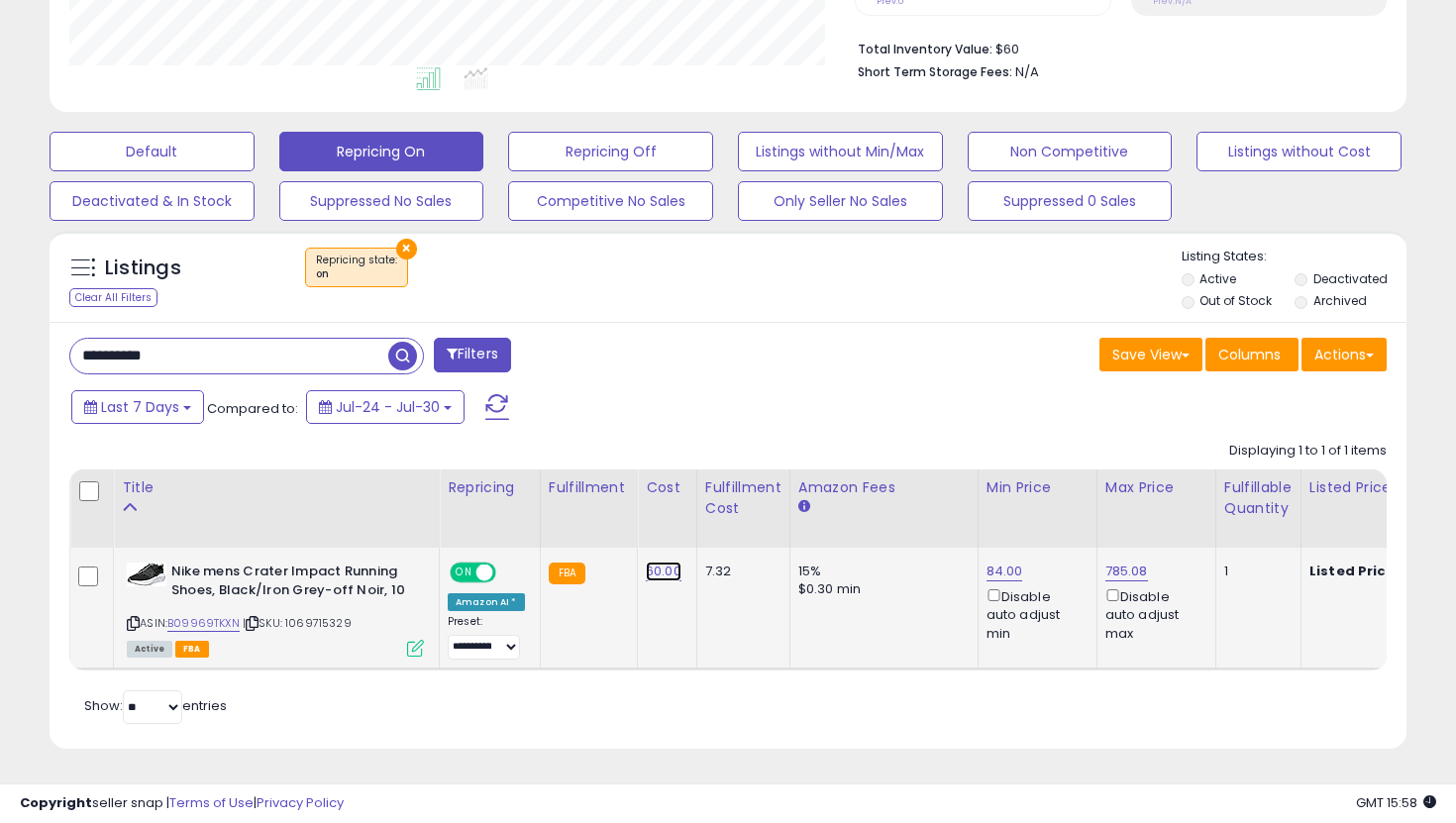 click on "60.00" at bounding box center [664, 571] 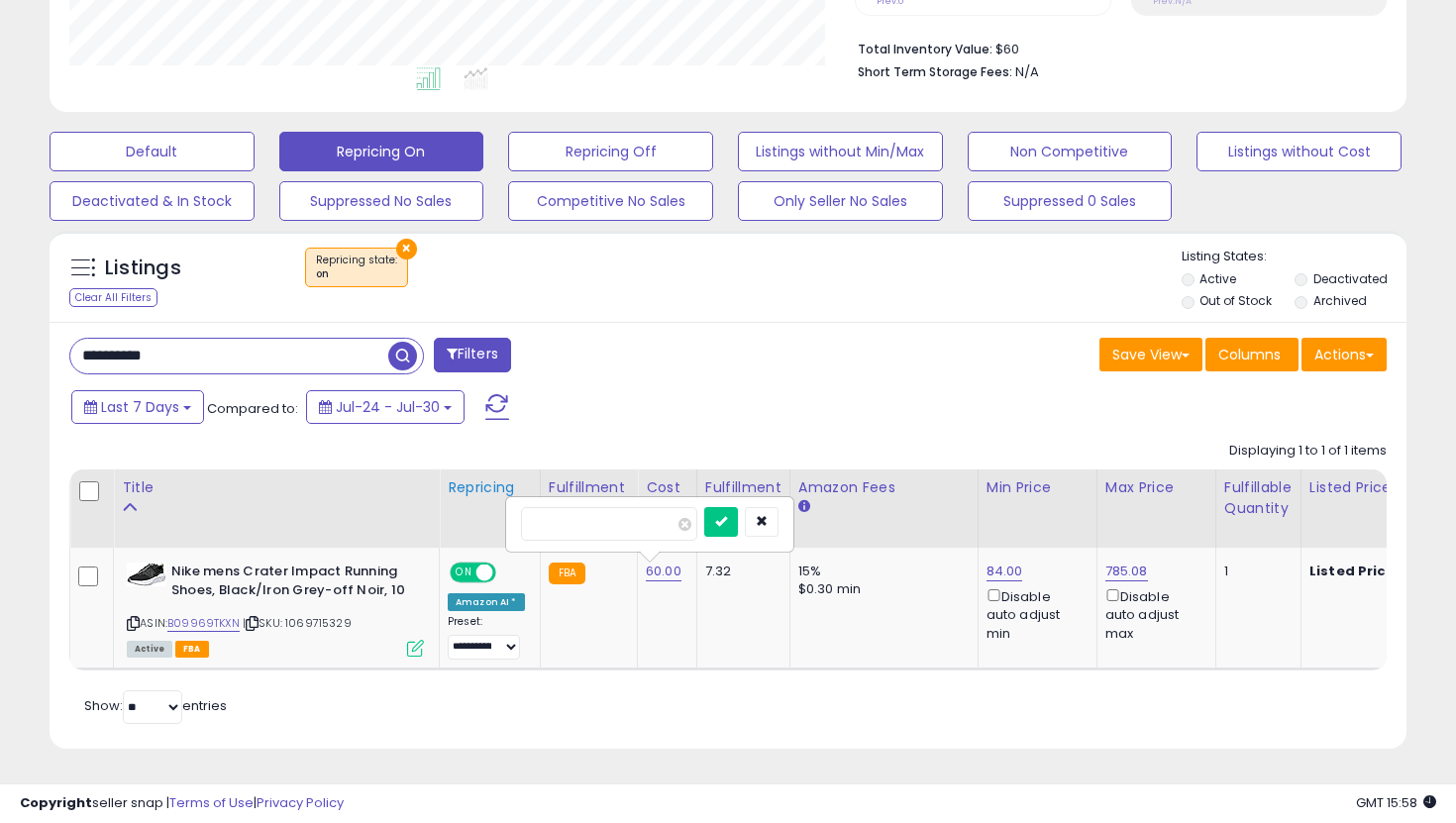 drag, startPoint x: 628, startPoint y: 528, endPoint x: 453, endPoint y: 486, distance: 179.96944 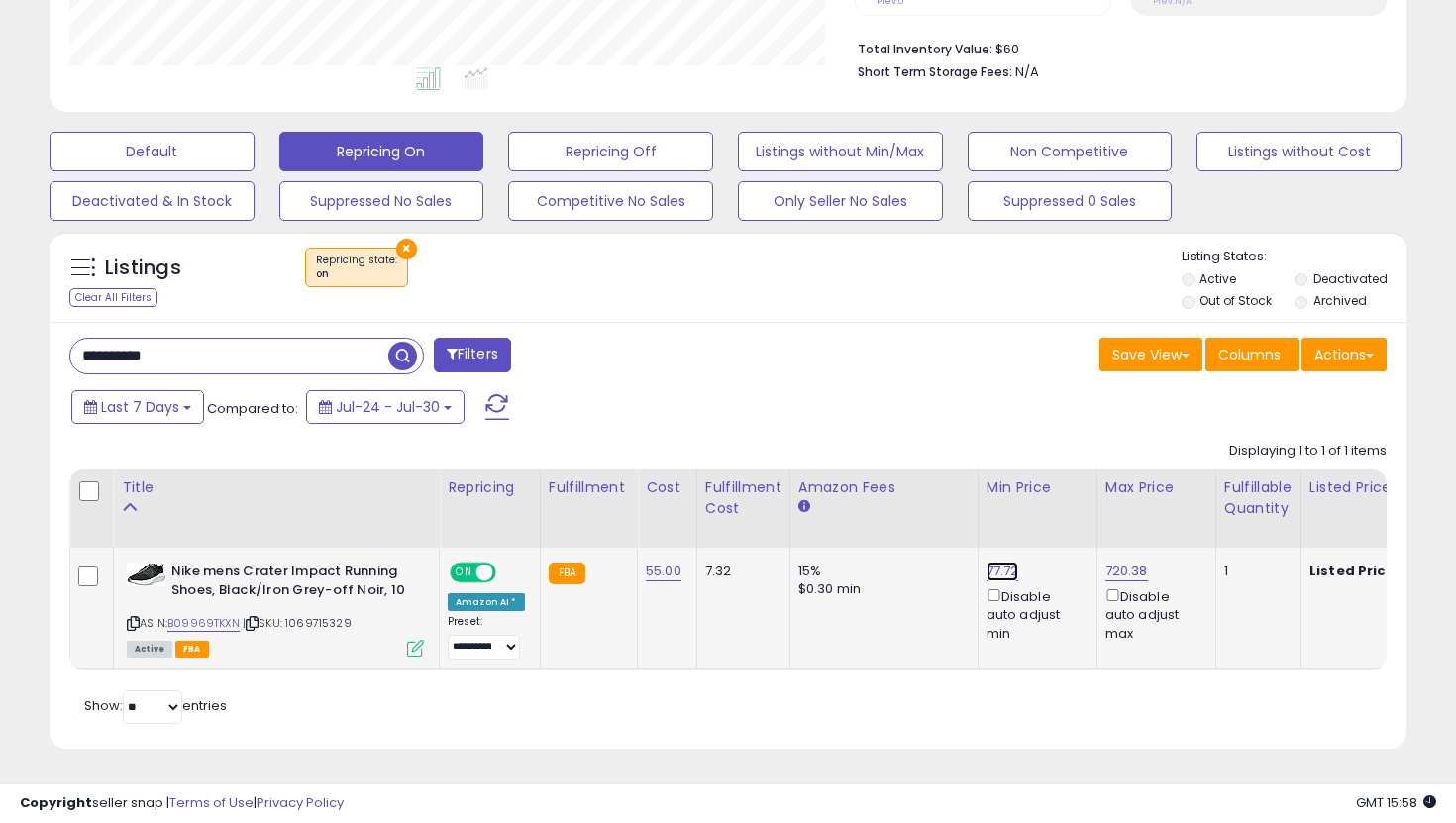 click on "77.72" at bounding box center [1002, 571] 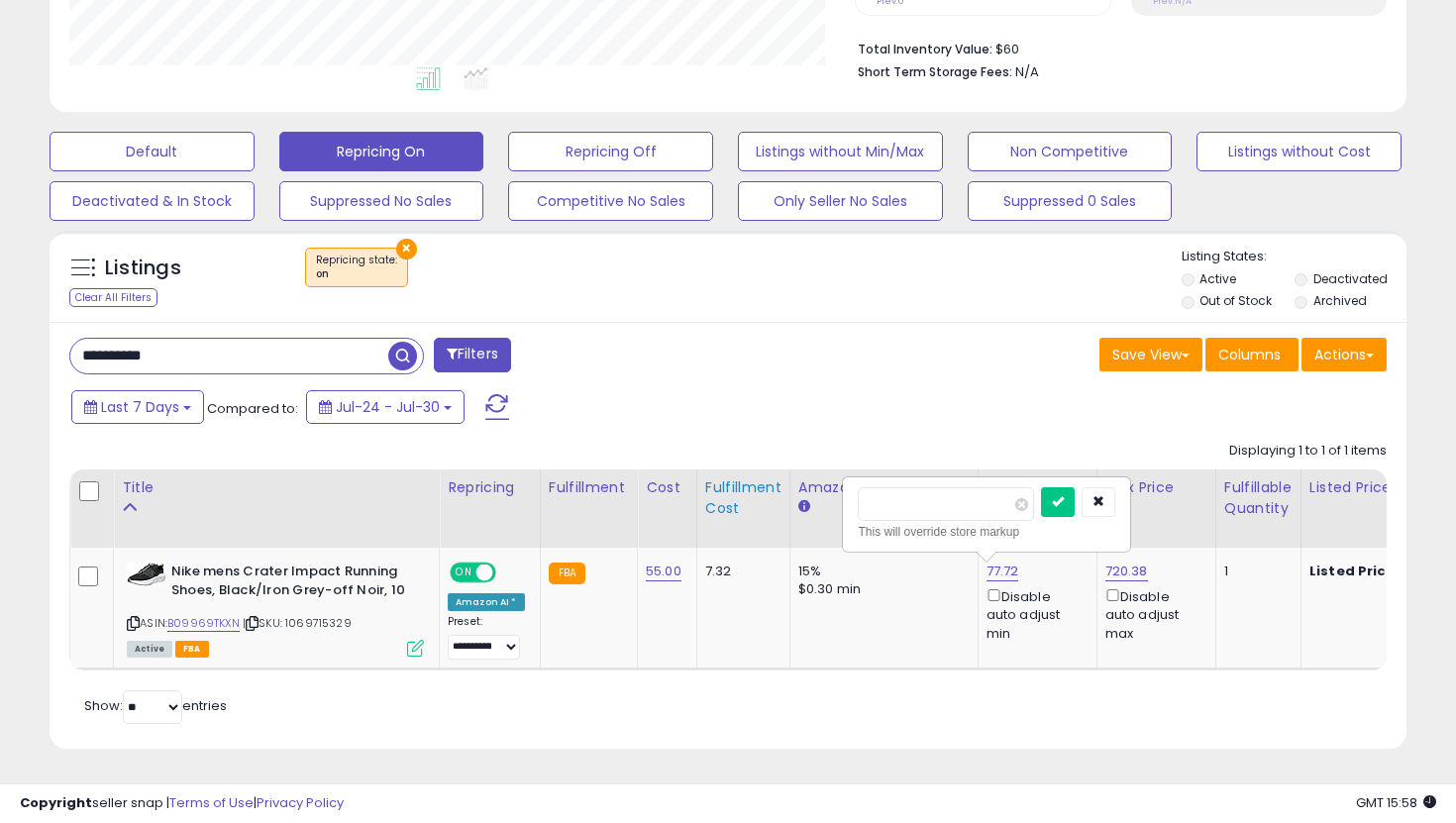 drag, startPoint x: 945, startPoint y: 514, endPoint x: 752, endPoint y: 514, distance: 193 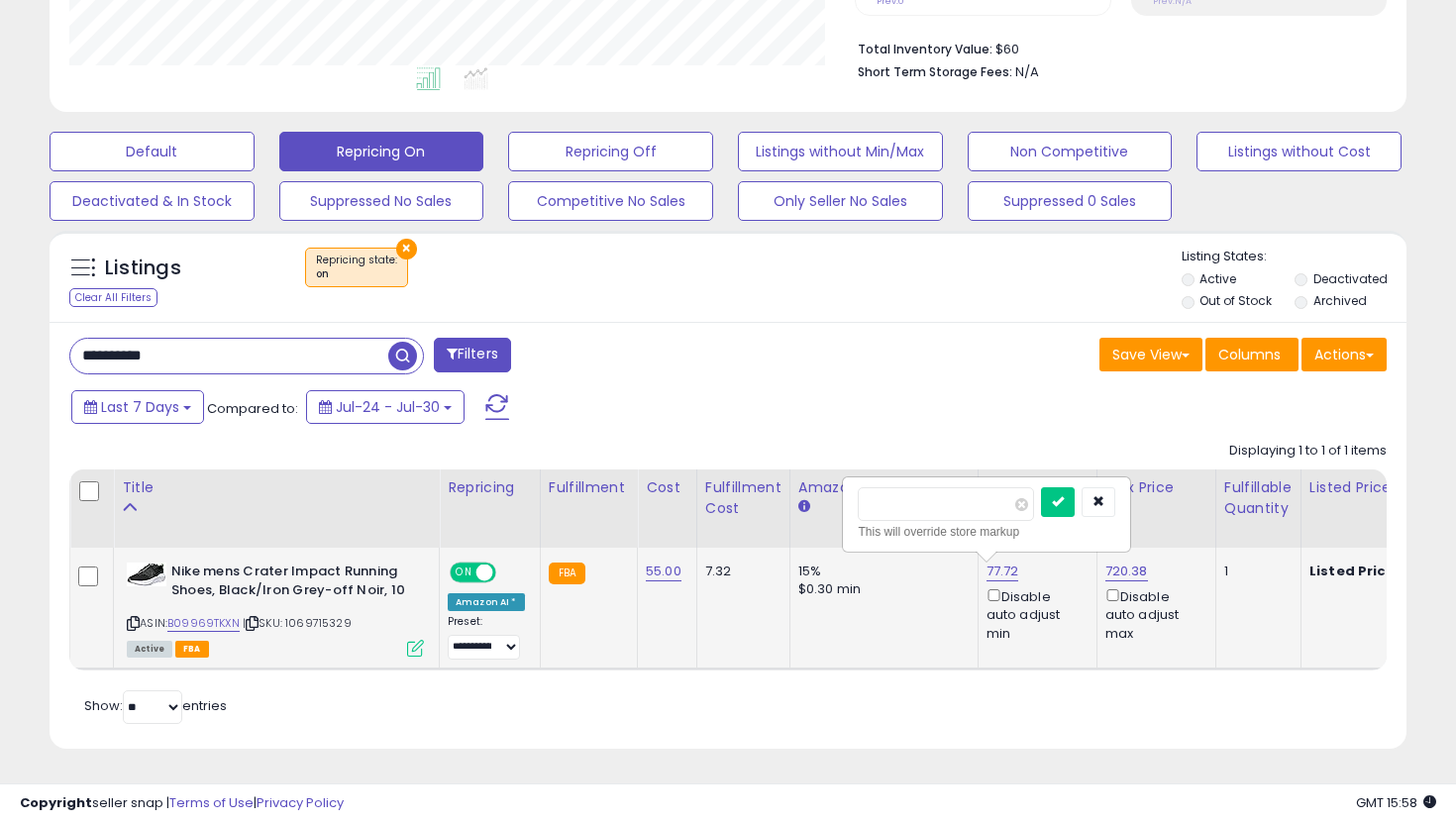 drag, startPoint x: 929, startPoint y: 510, endPoint x: 853, endPoint y: 503, distance: 76.32169 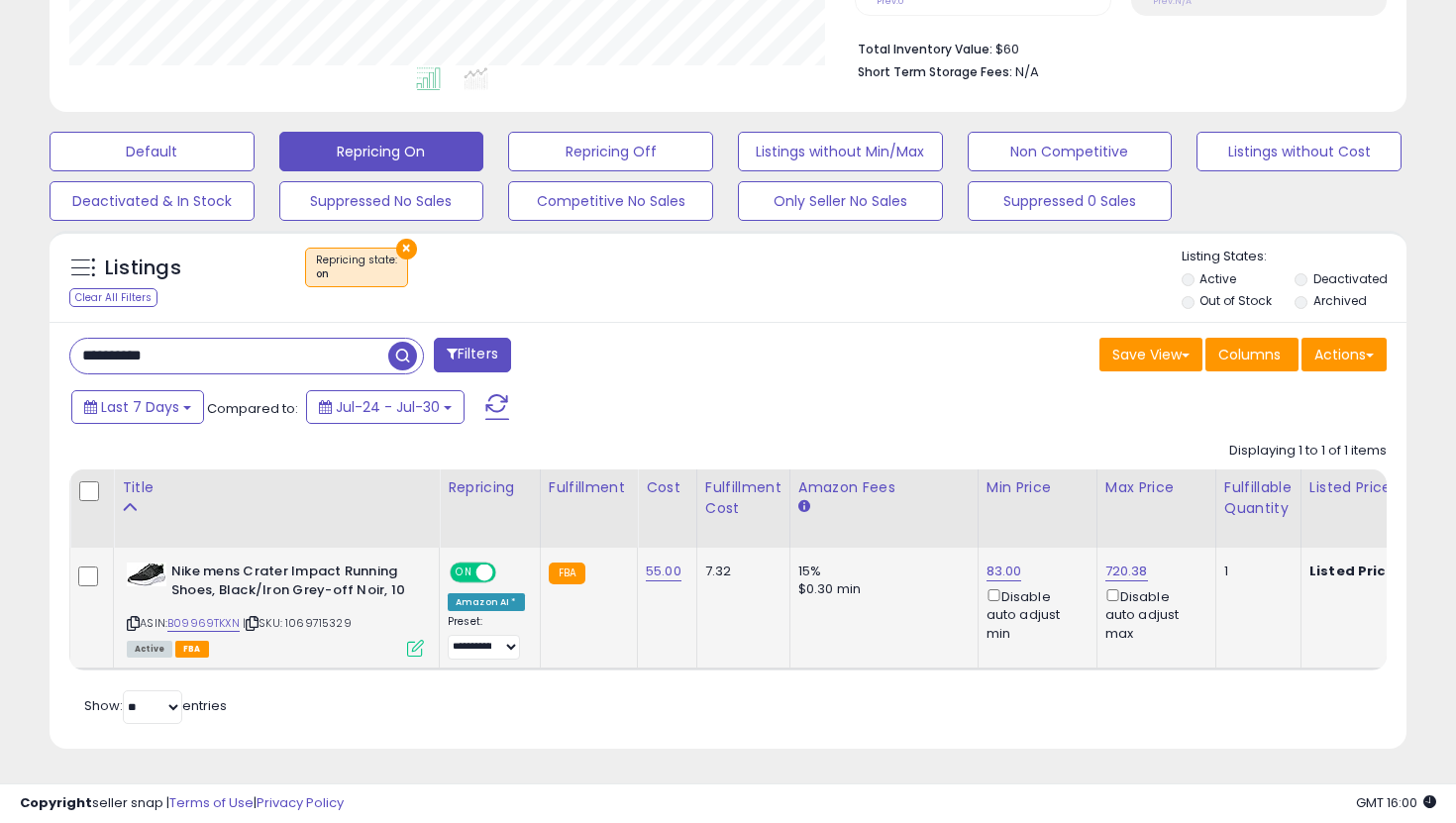 click on "**********" at bounding box center (229, 356) 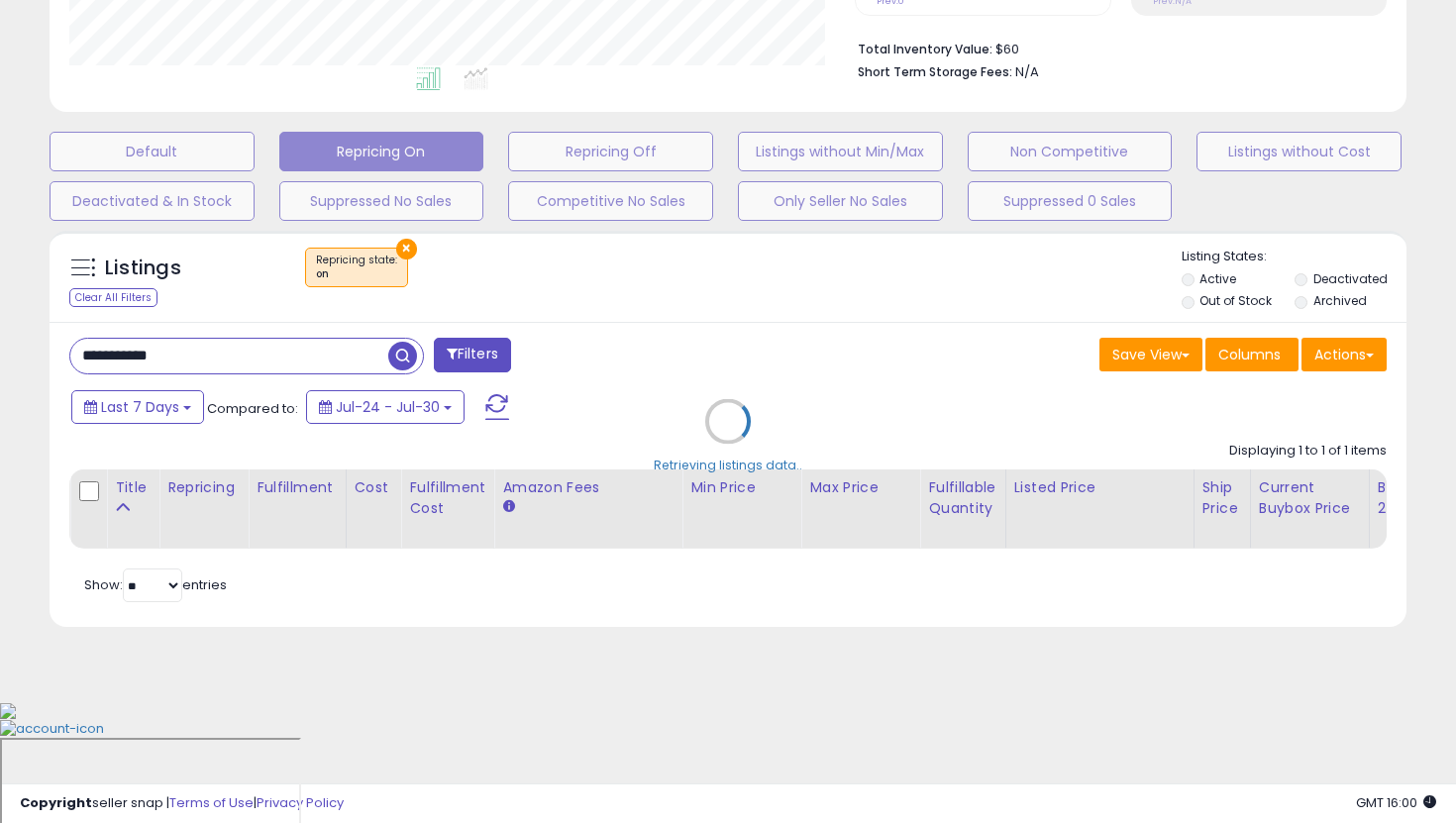 scroll, scrollTop: 370, scrollLeft: 0, axis: vertical 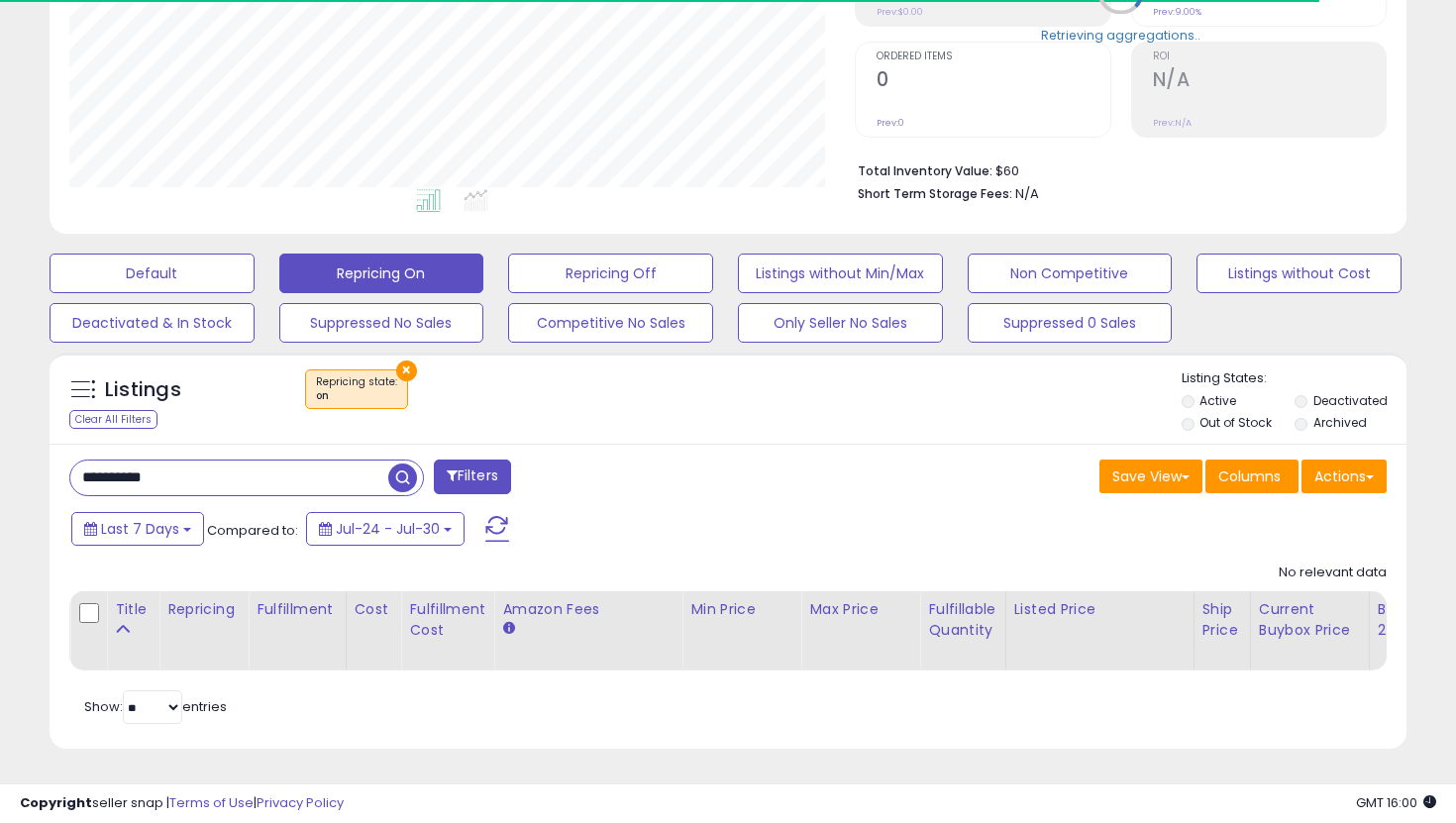 type on "**********" 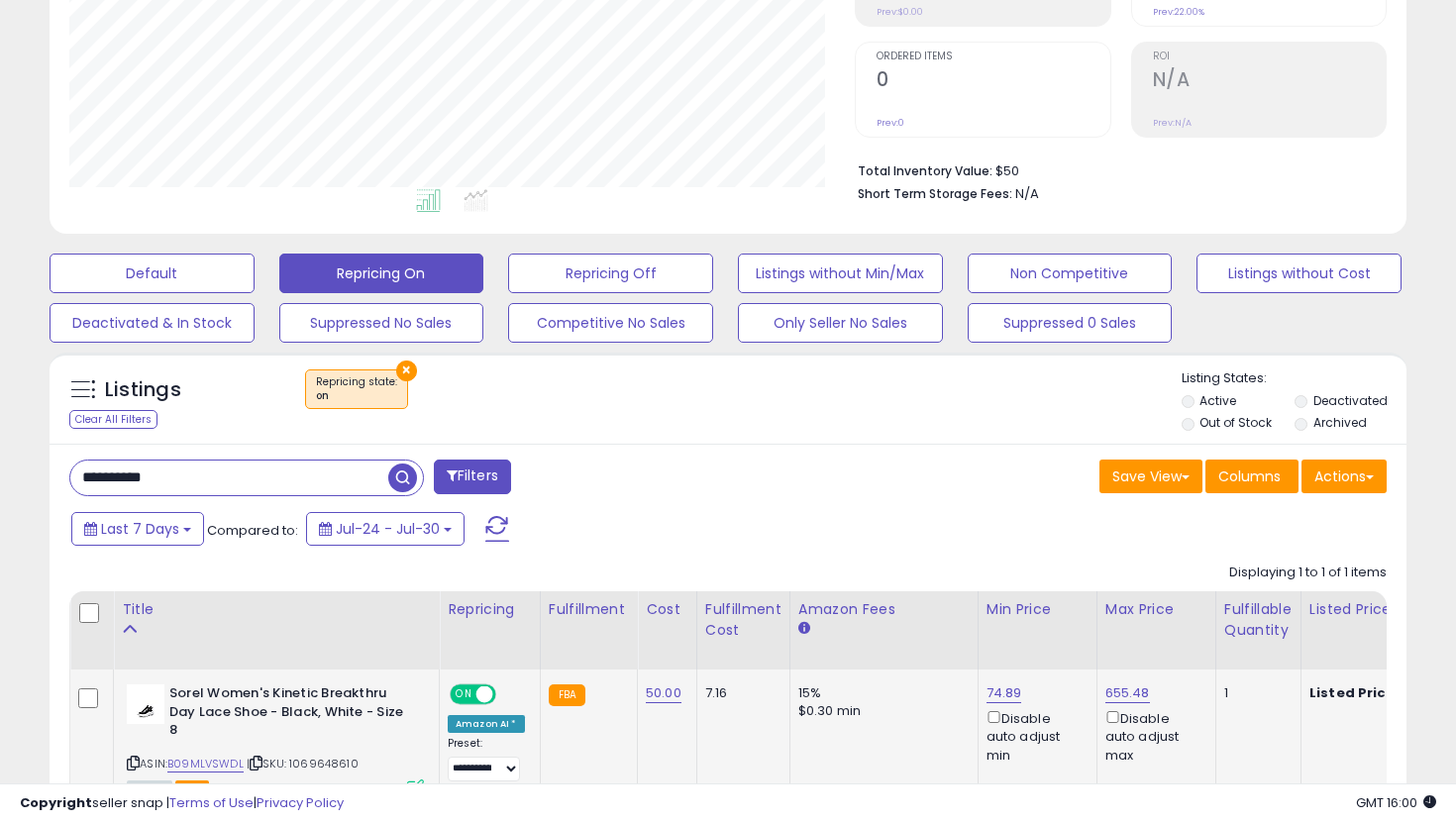 scroll, scrollTop: 989967, scrollLeft: 989690, axis: both 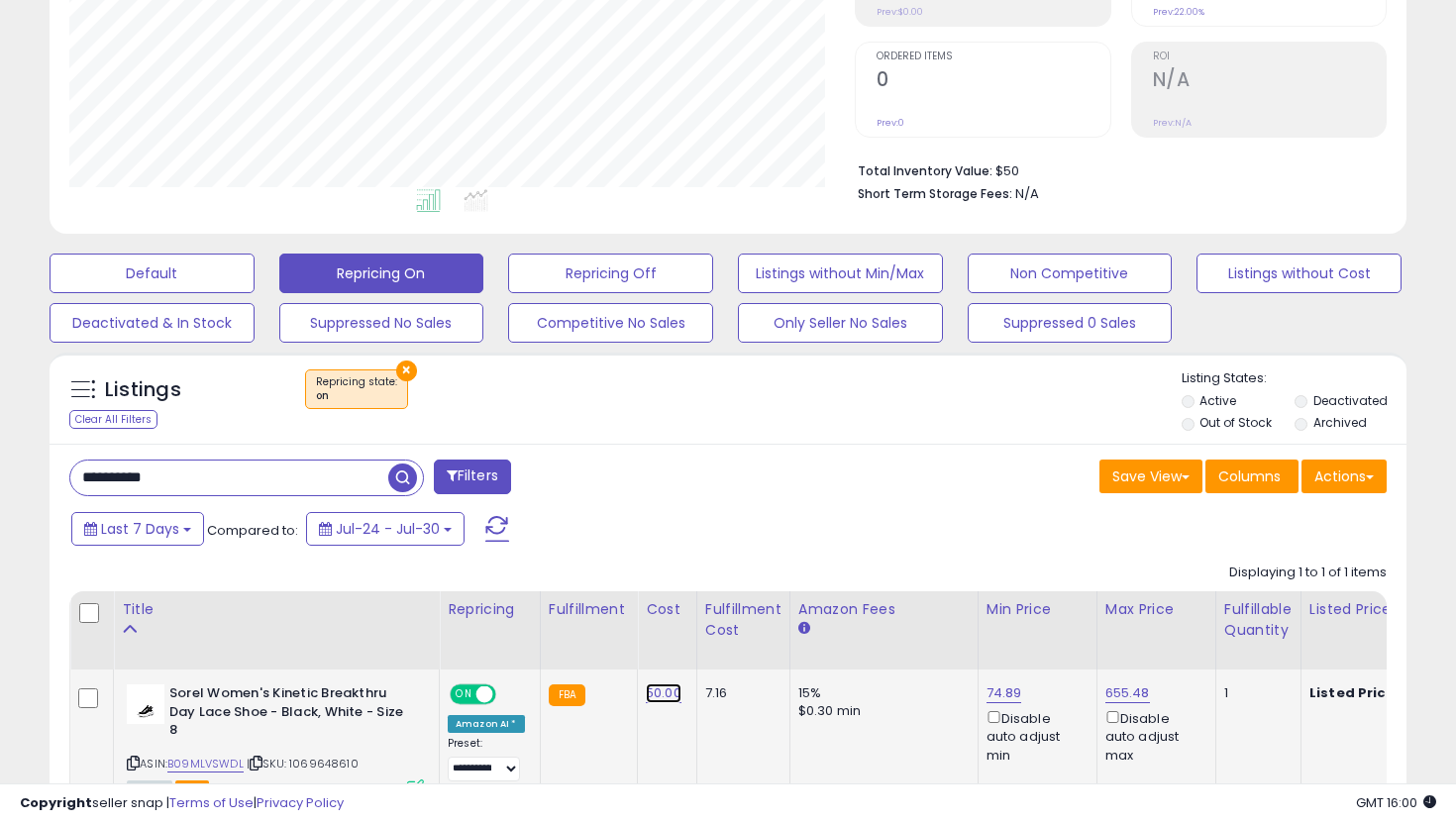 click on "50.00" at bounding box center (664, 693) 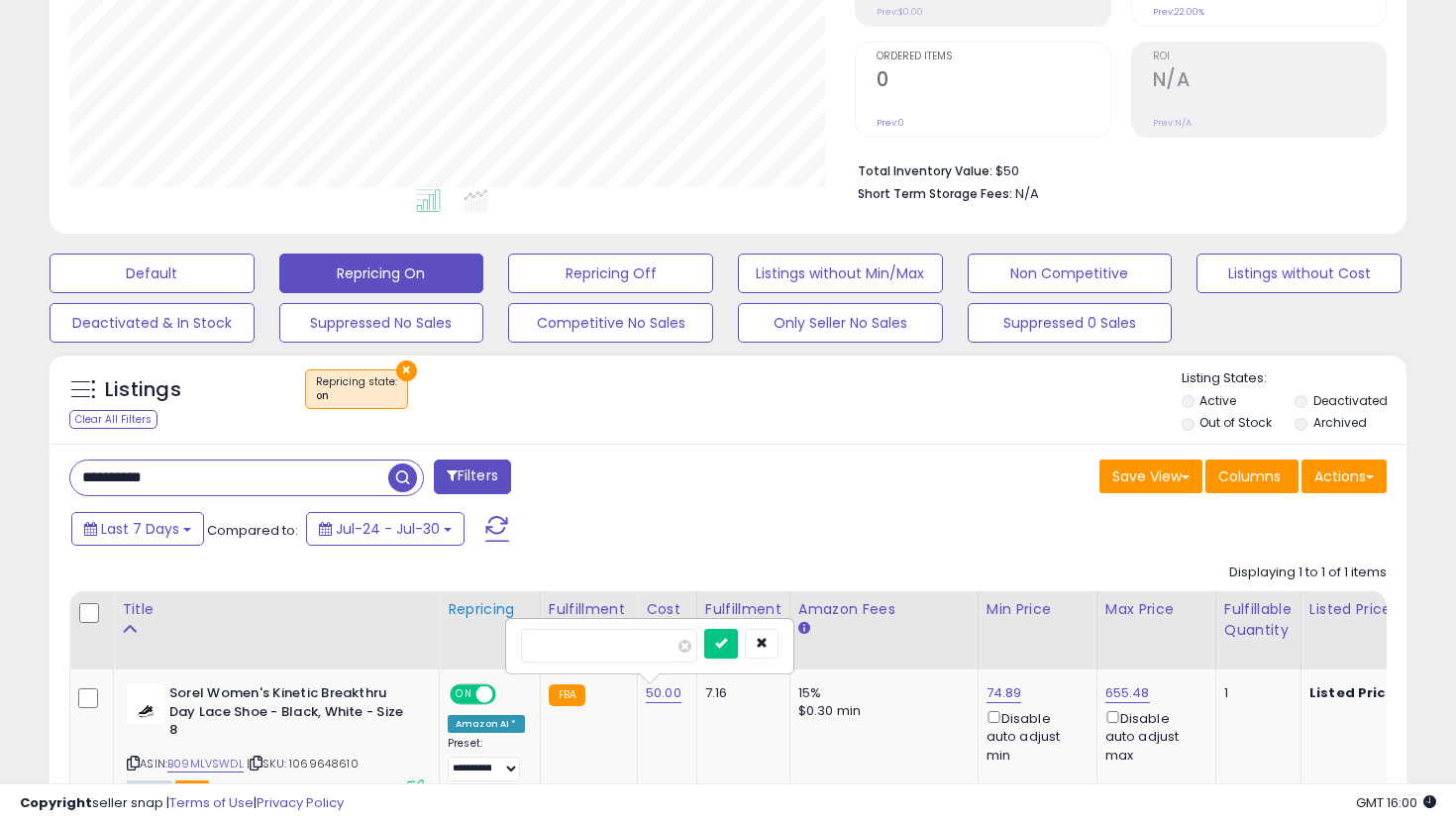 drag, startPoint x: 616, startPoint y: 651, endPoint x: 469, endPoint y: 619, distance: 150.44268 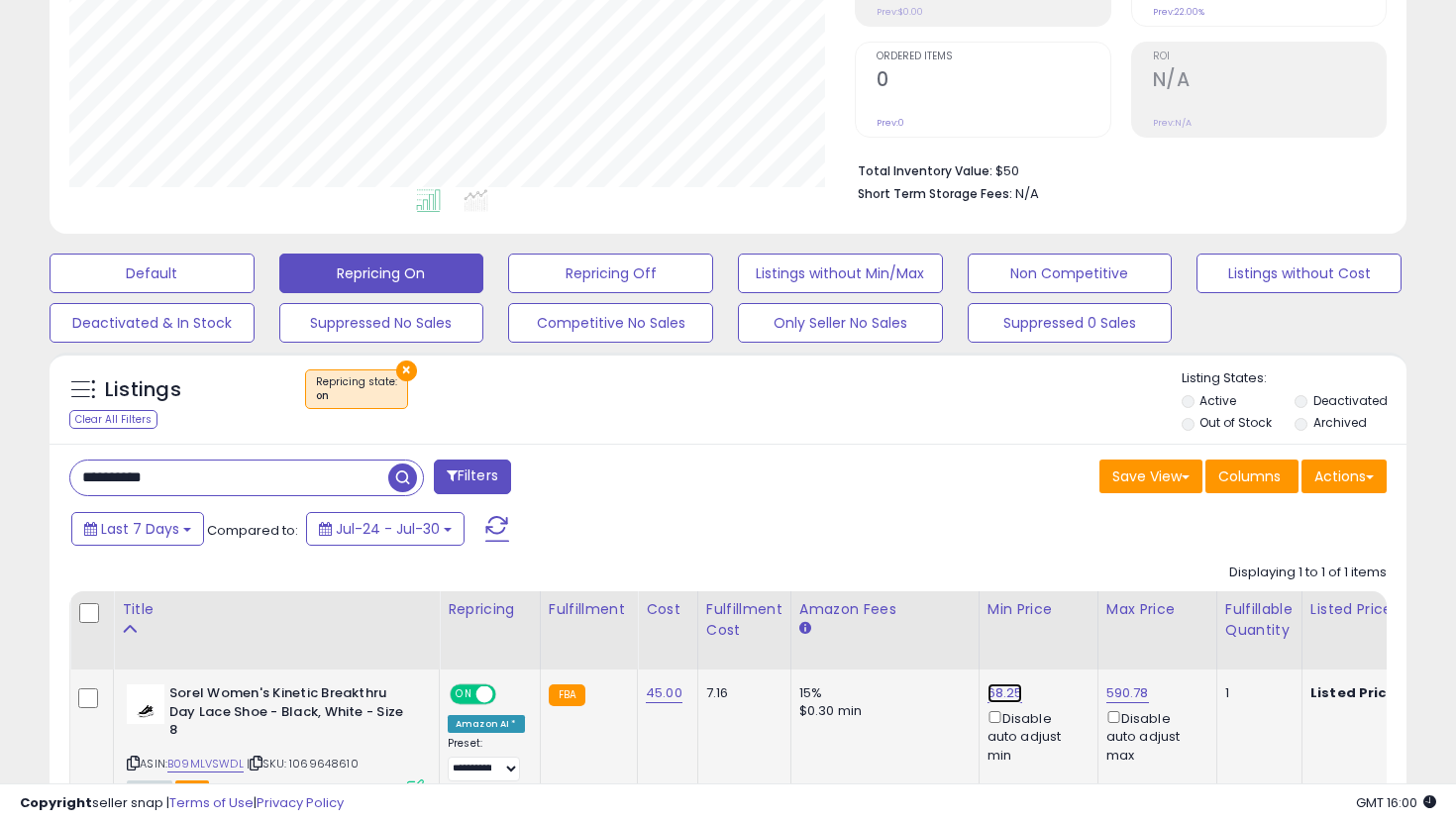 click on "68.25" at bounding box center [1005, 693] 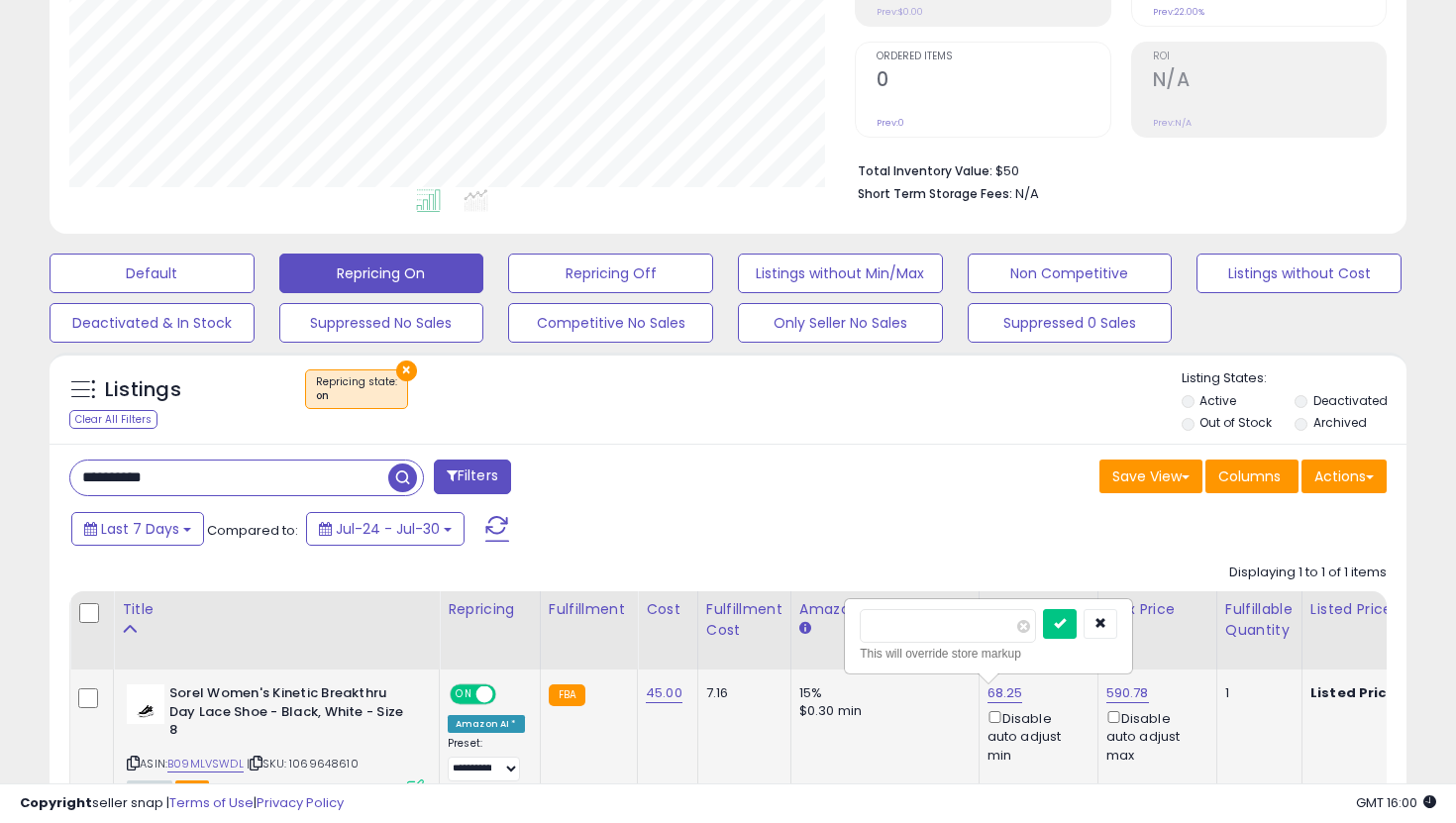 type on "**" 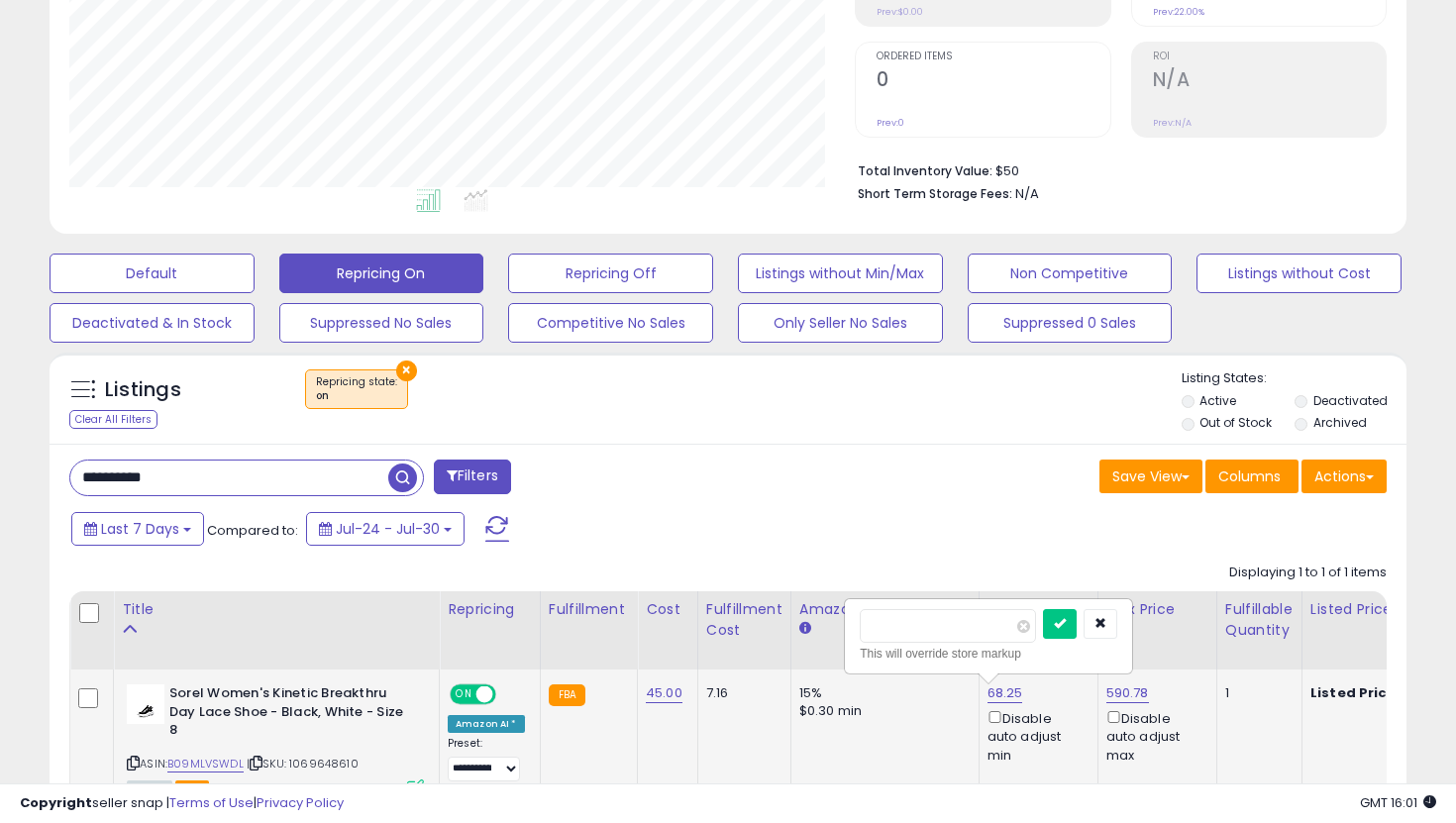 click at bounding box center [1060, 624] 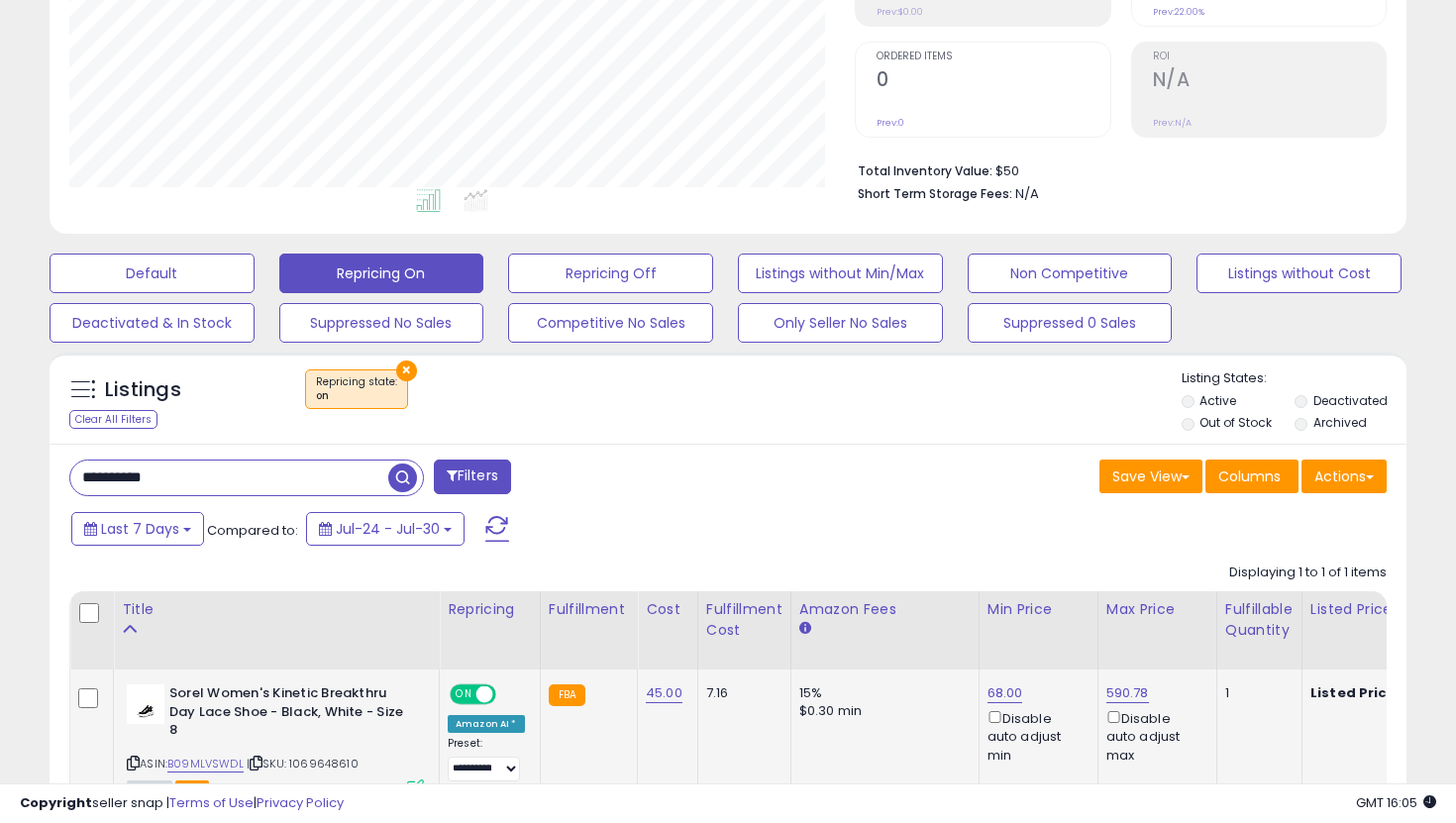 click on "**********" at bounding box center [728, 666] 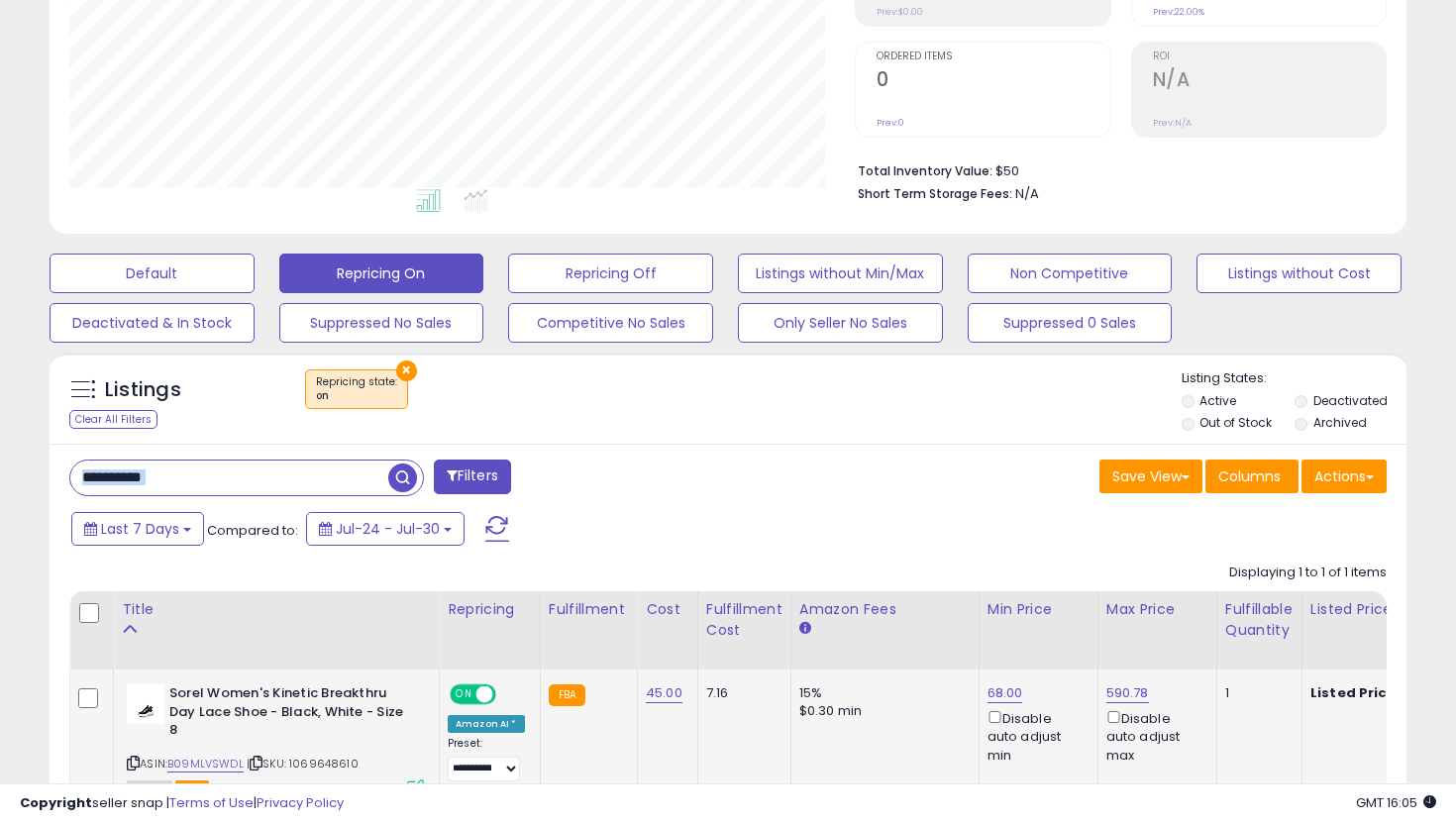 click on "**********" at bounding box center [728, 666] 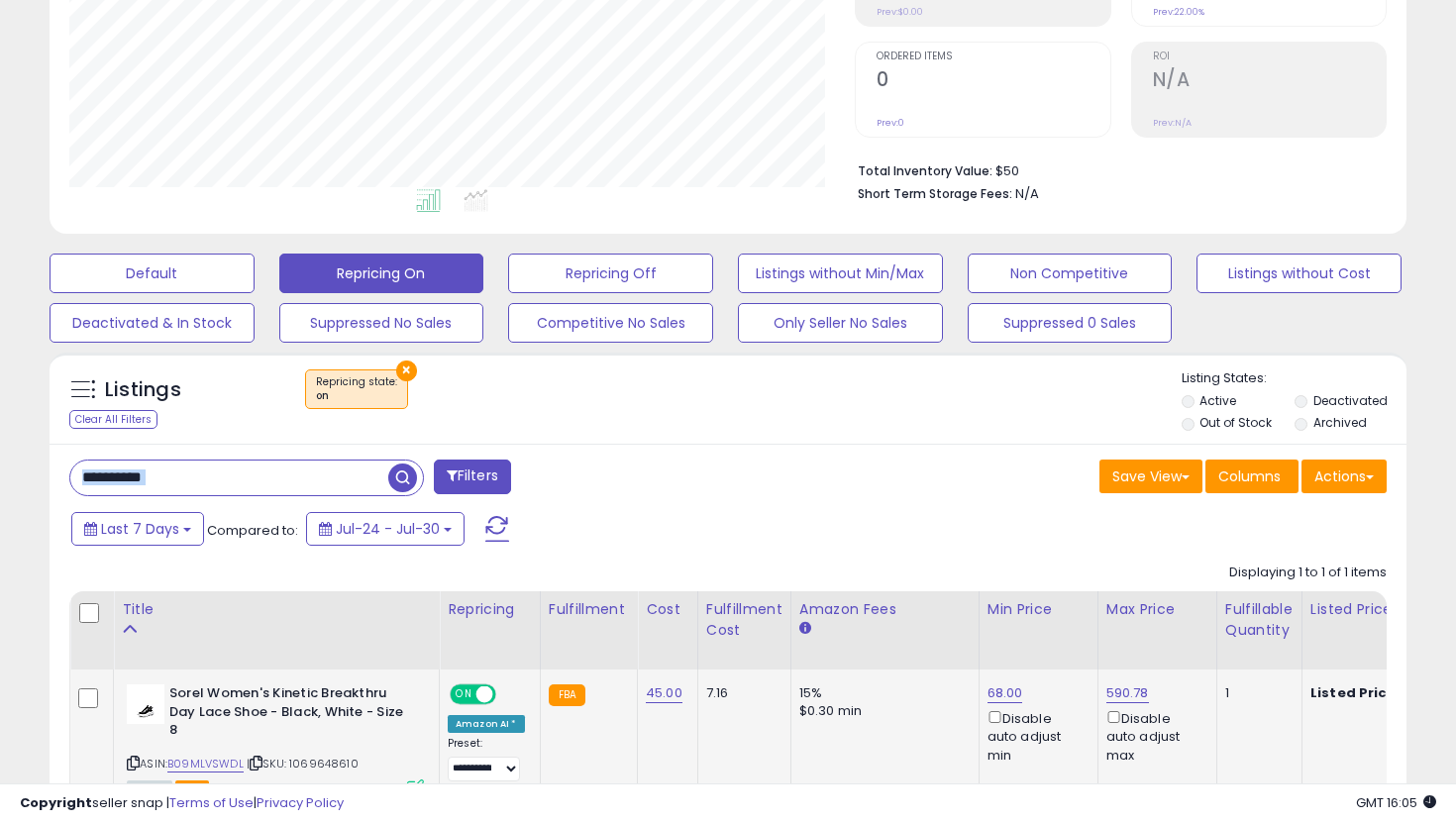 click on "**********" at bounding box center [229, 477] 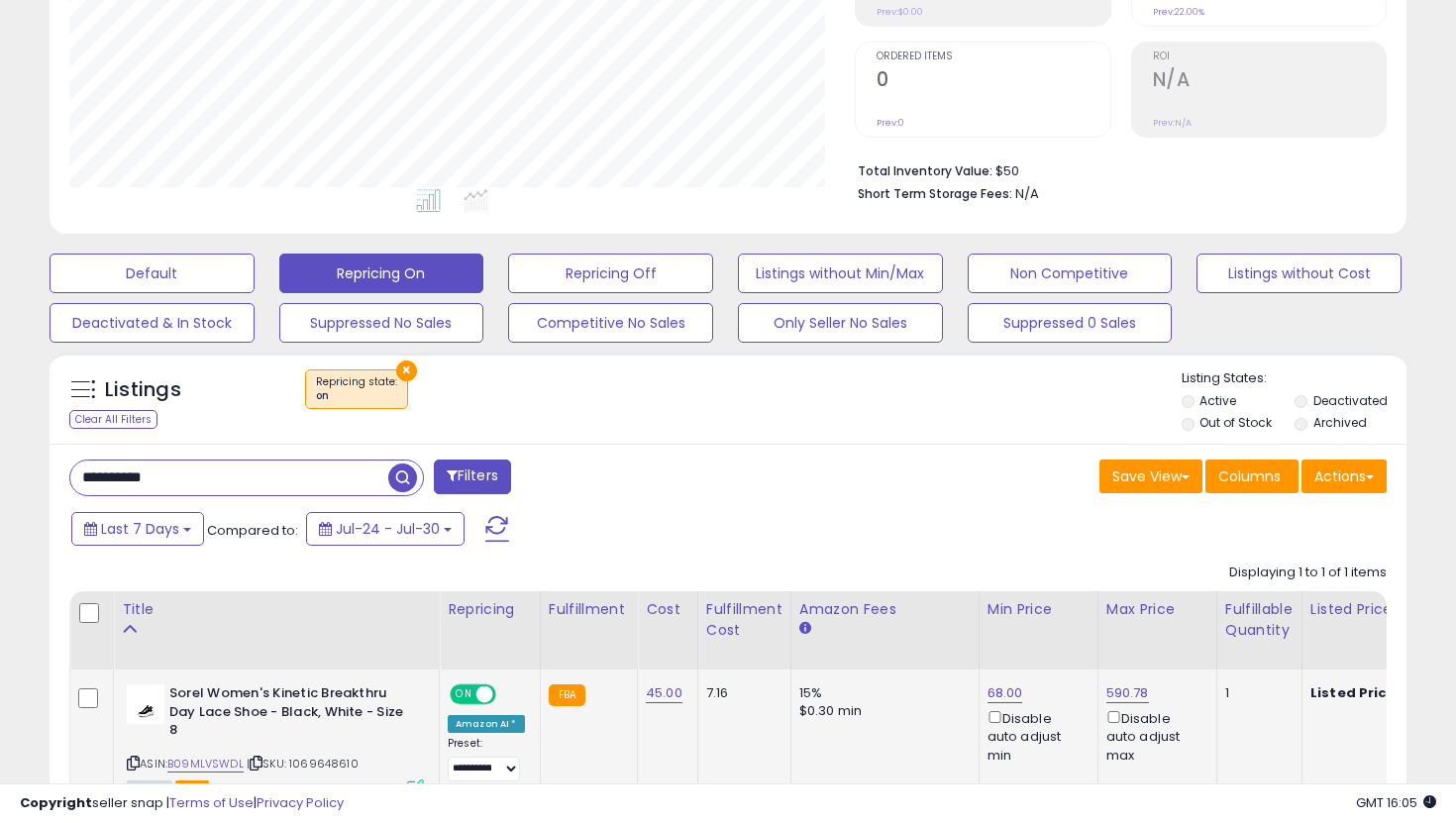 click on "**********" at bounding box center (229, 477) 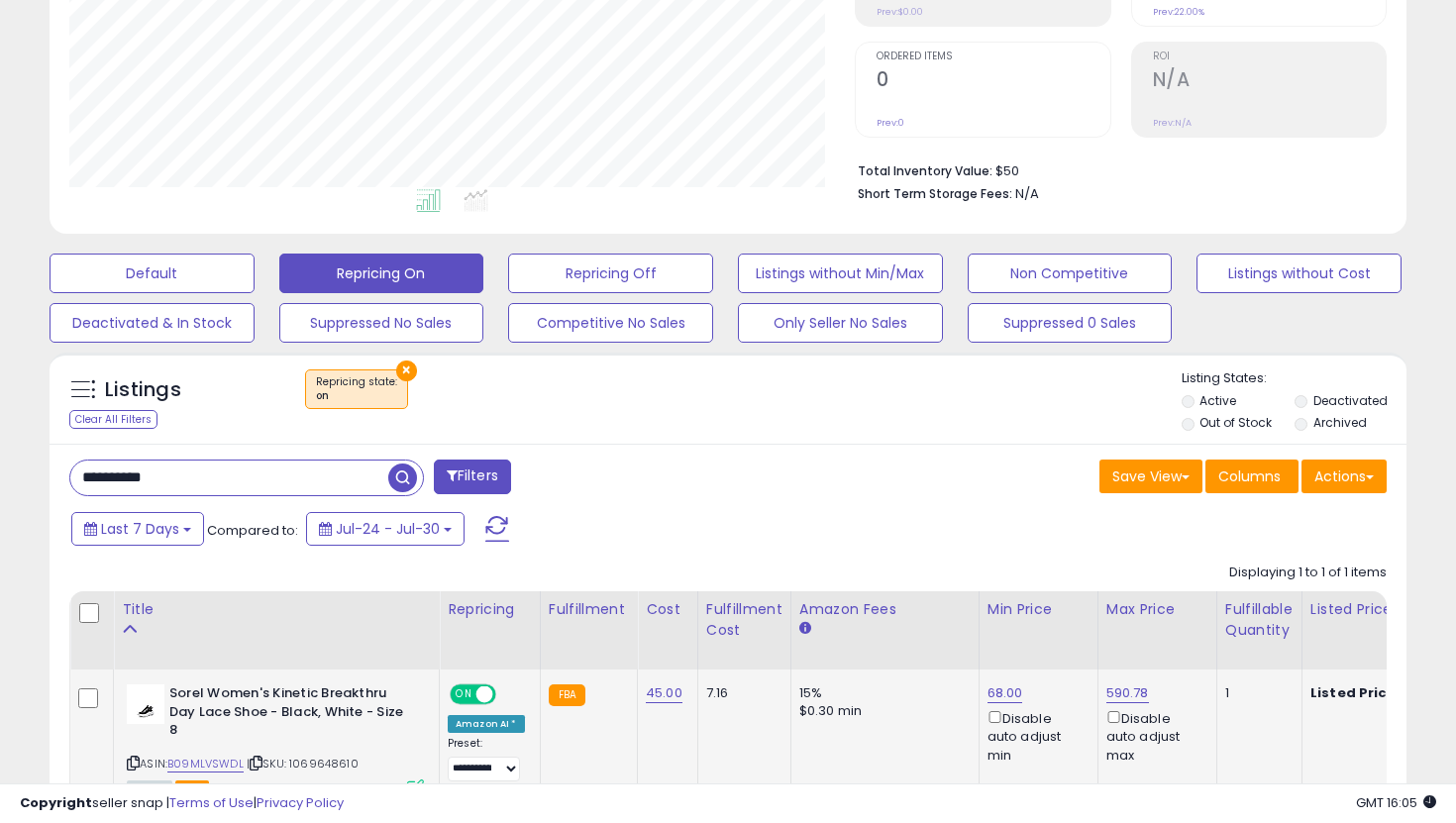 paste 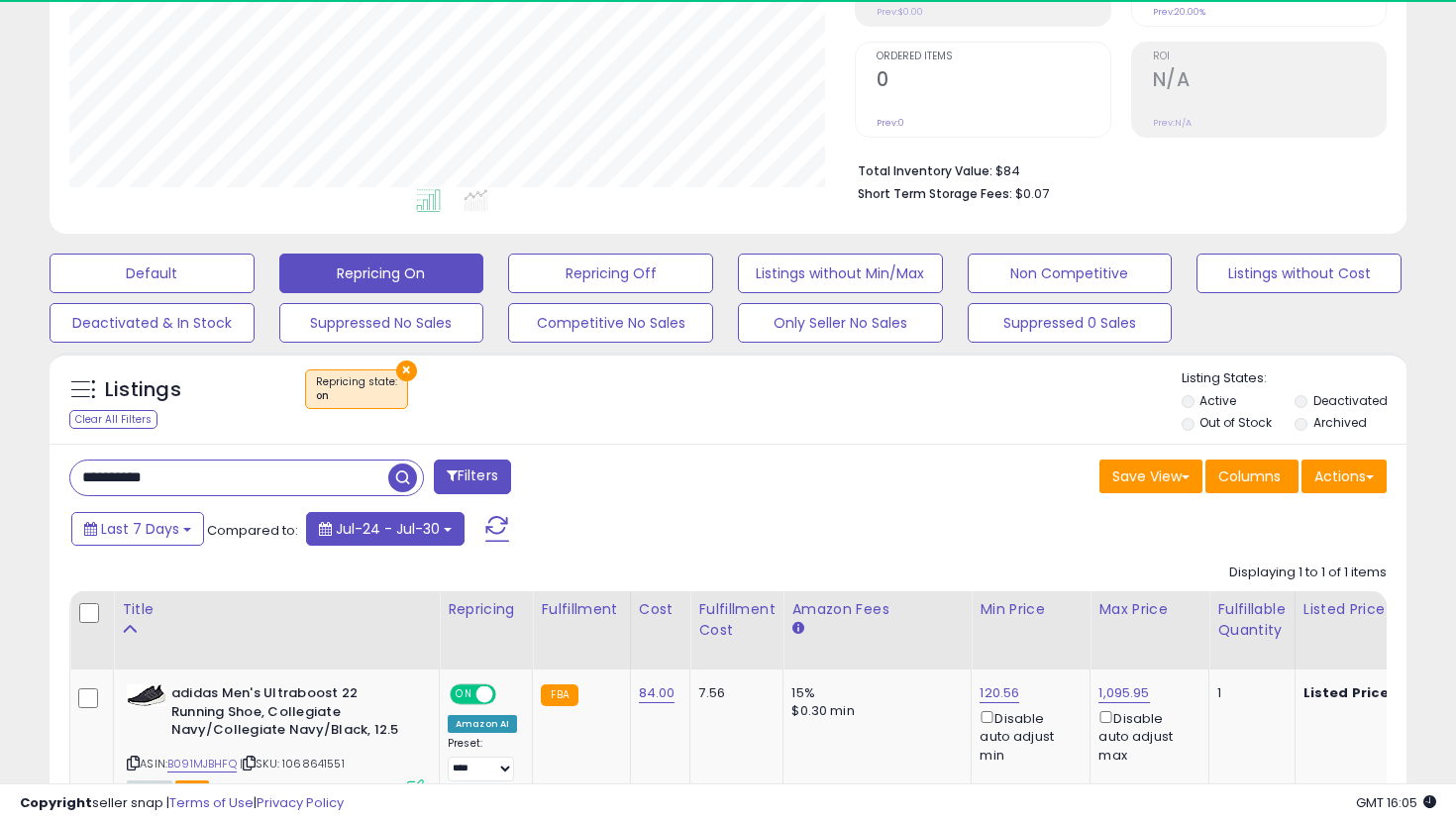 scroll, scrollTop: 989967, scrollLeft: 989690, axis: both 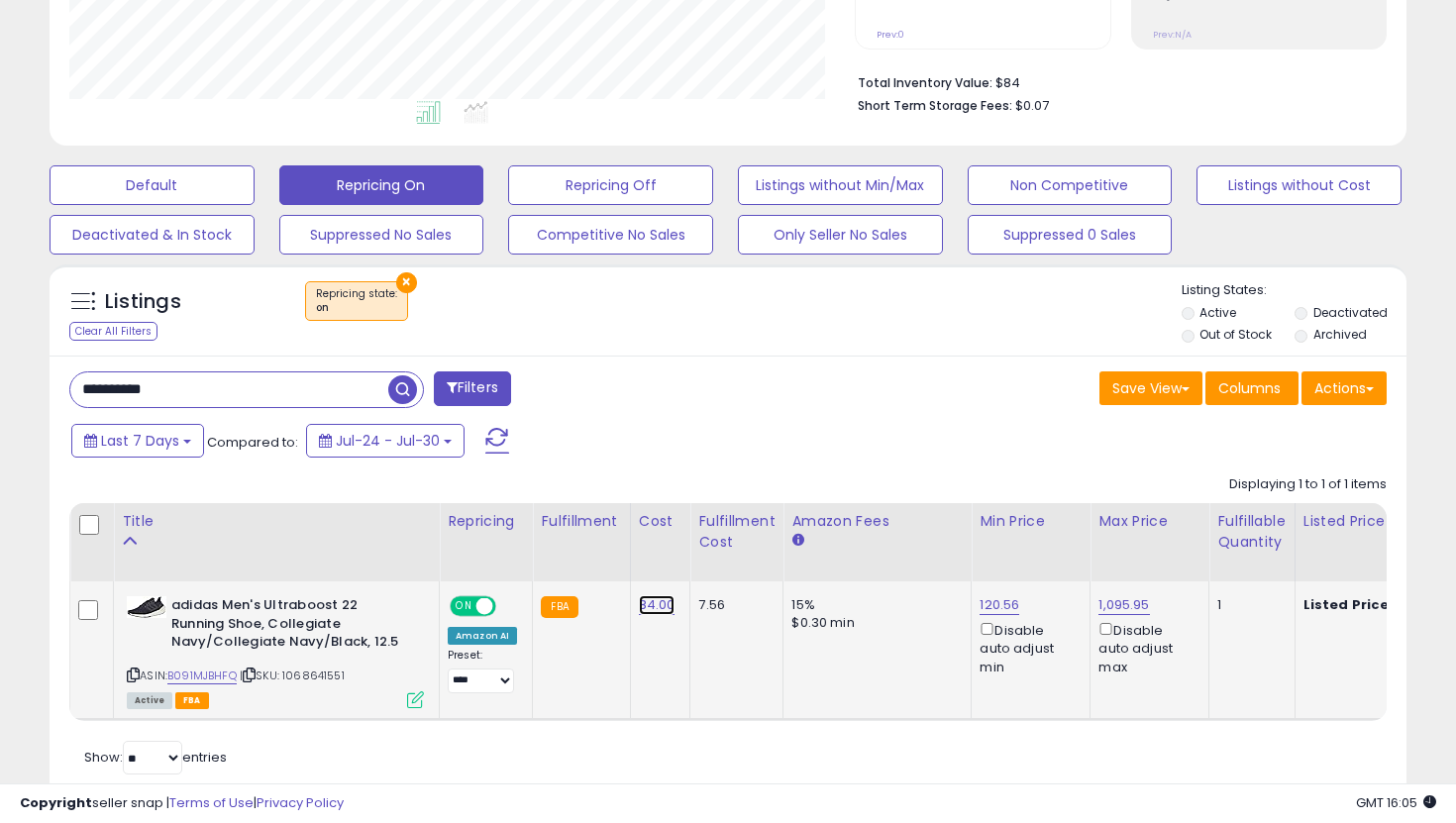 click on "84.00" at bounding box center (657, 605) 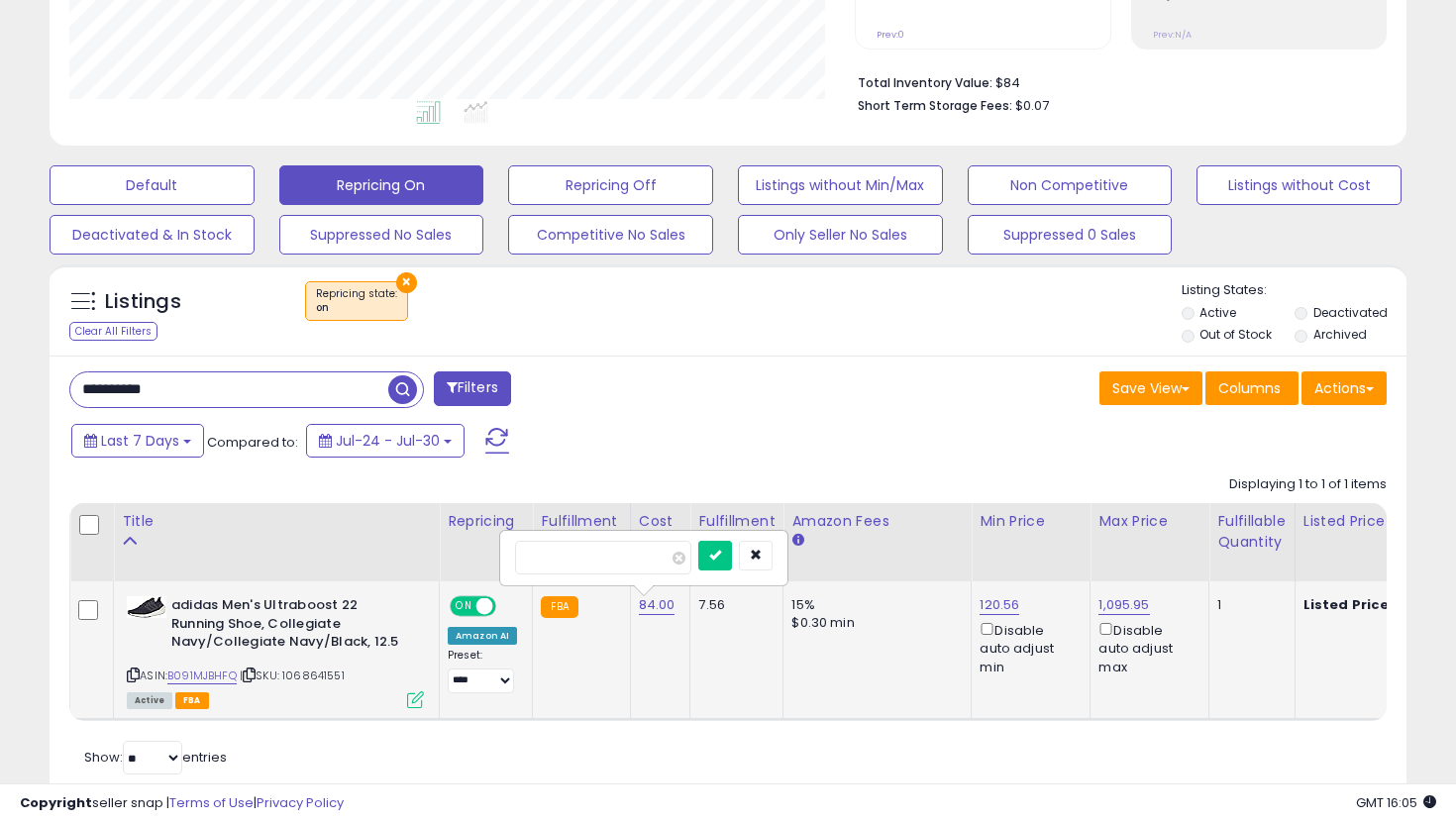 drag, startPoint x: 609, startPoint y: 562, endPoint x: 529, endPoint y: 561, distance: 80.00625 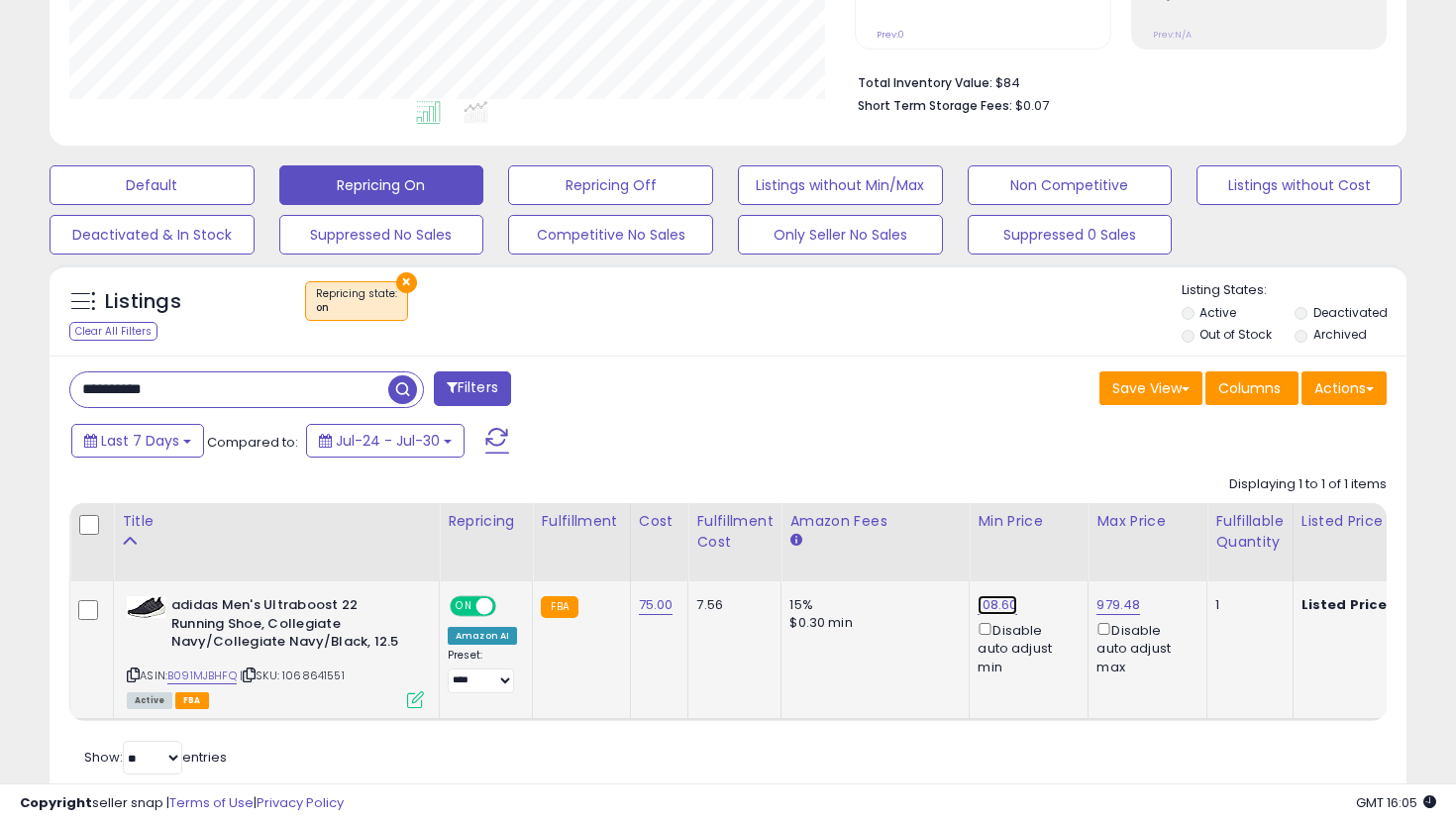 click on "108.60" at bounding box center (997, 605) 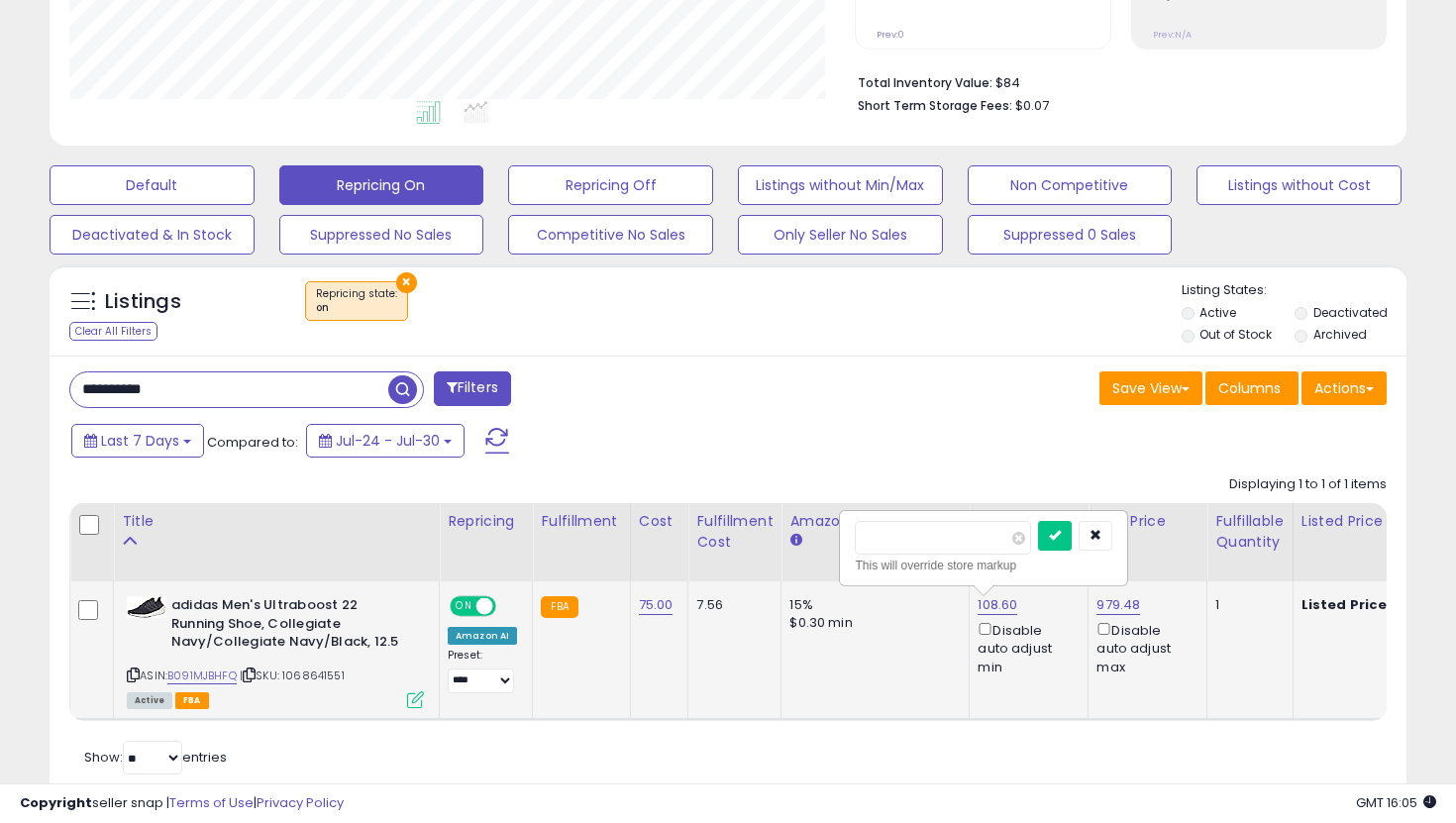 type on "***" 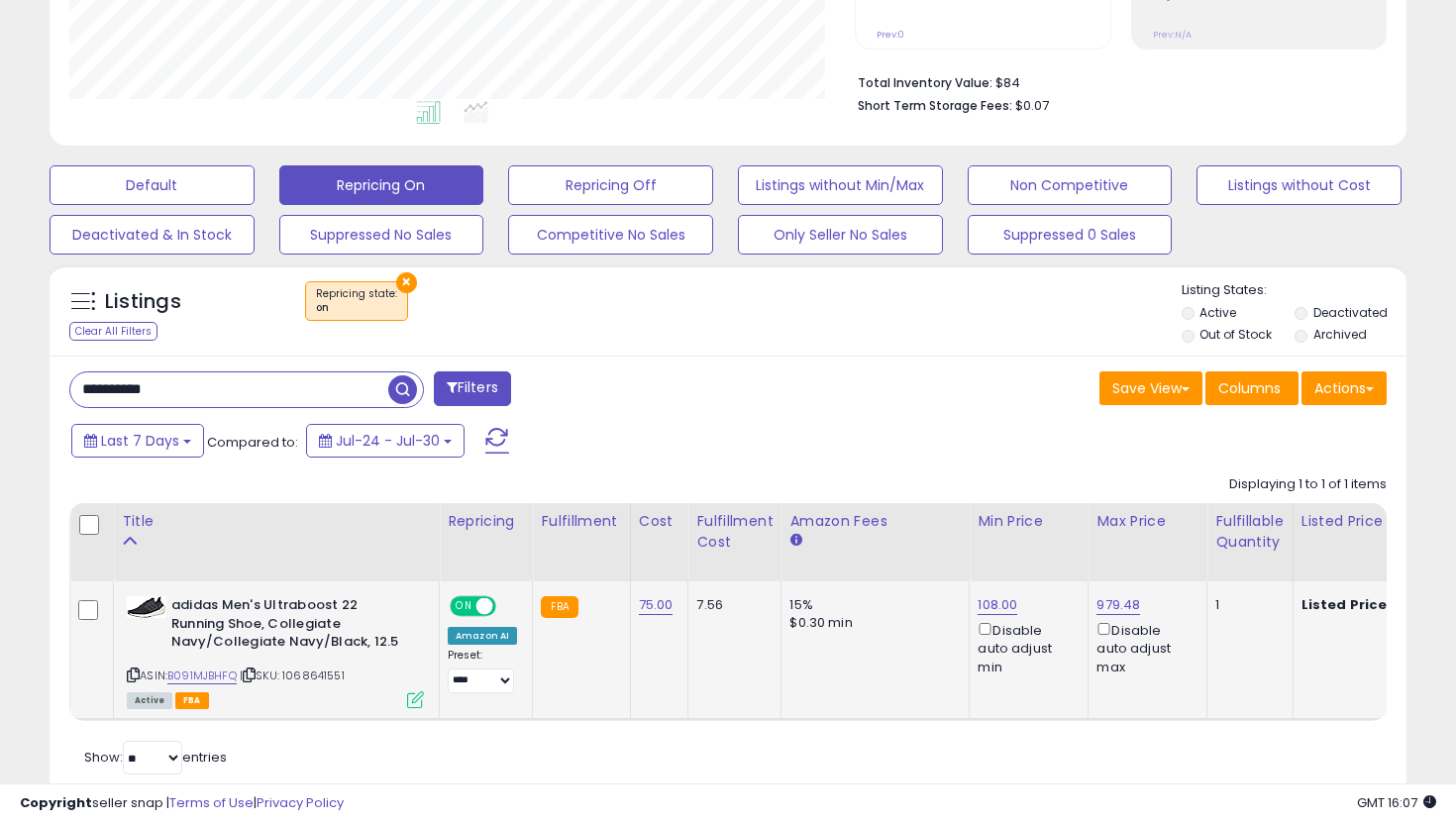 click on "**********" at bounding box center [229, 389] 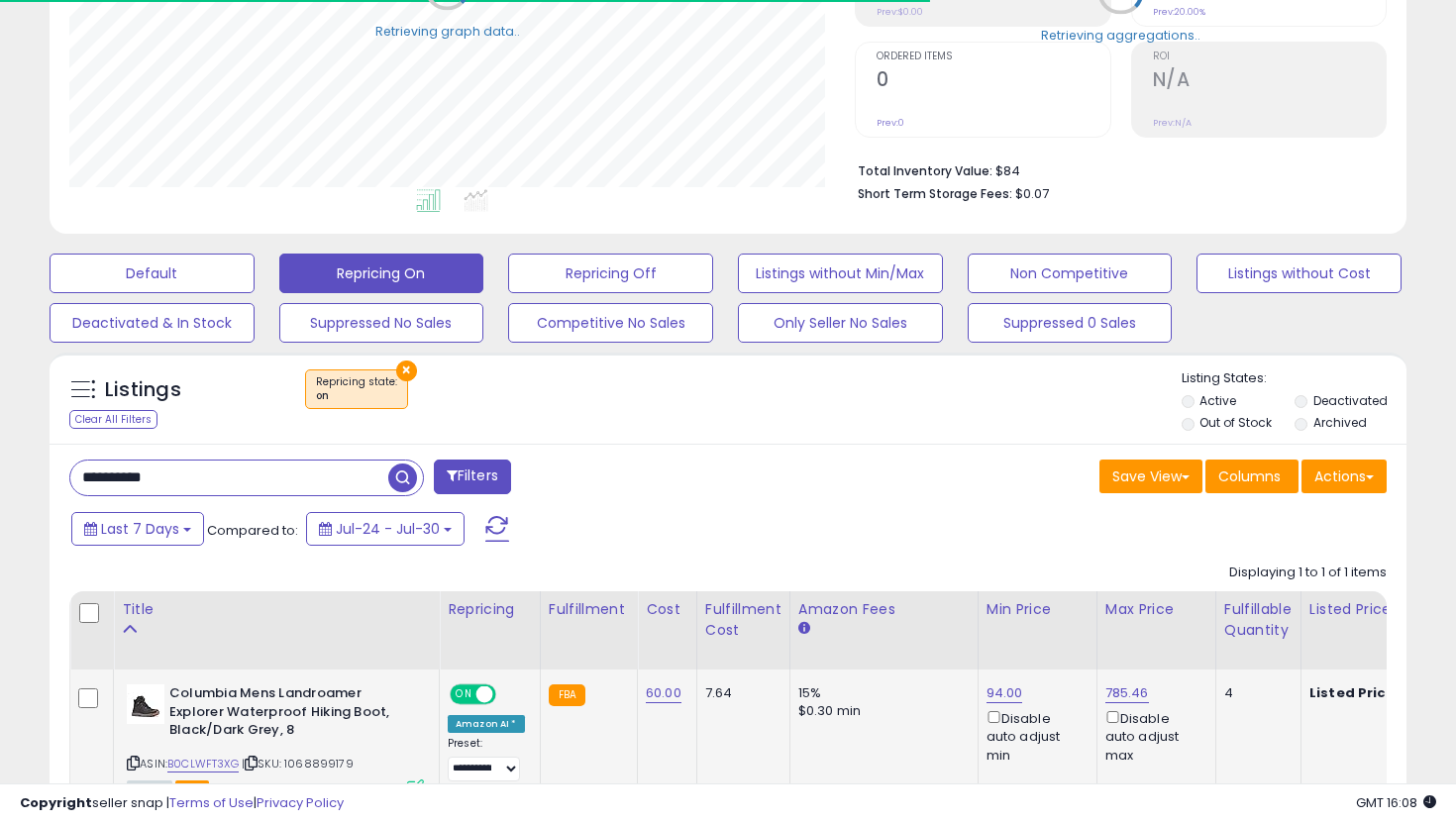 scroll, scrollTop: 459, scrollLeft: 0, axis: vertical 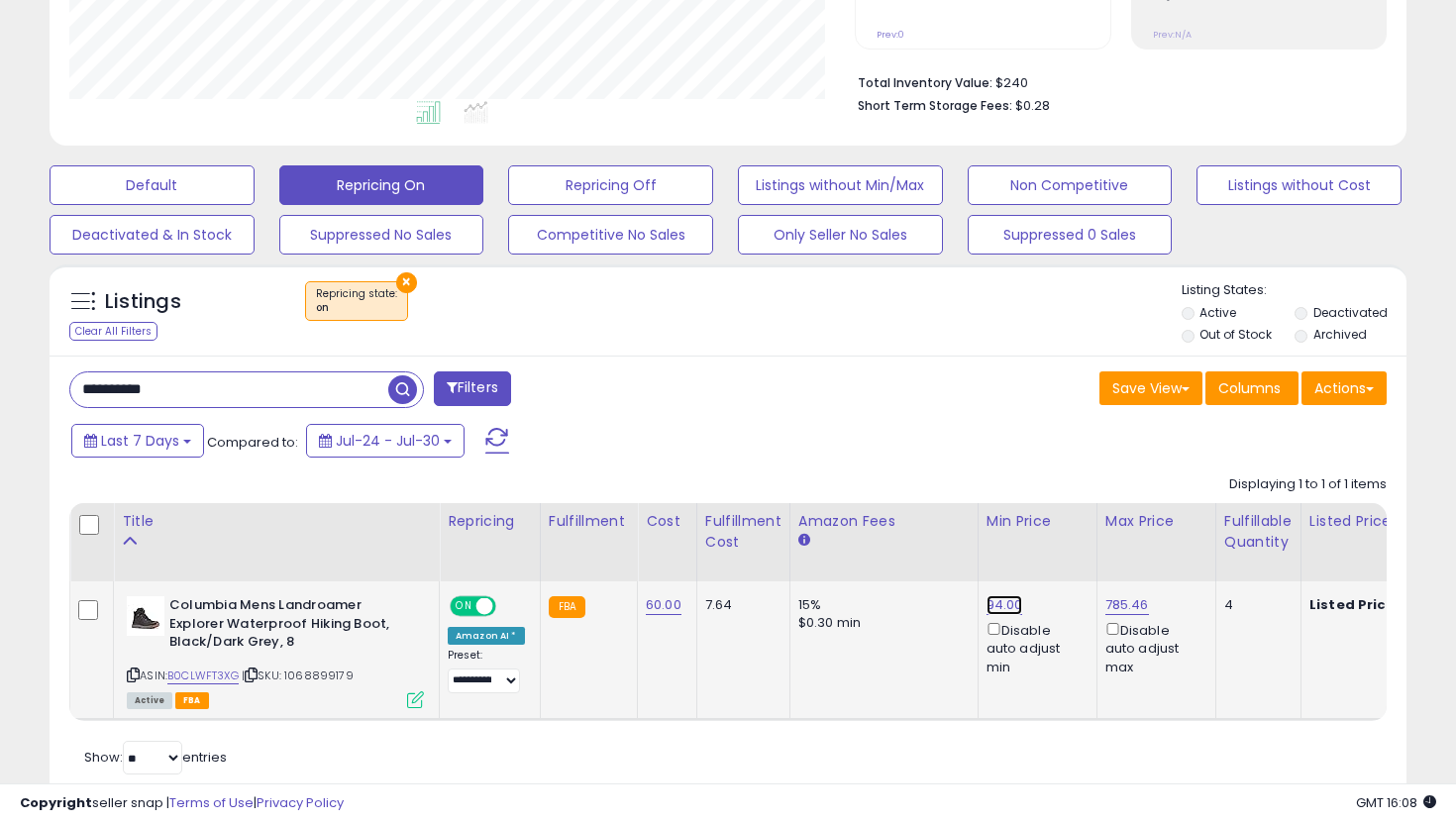 click on "94.00" at bounding box center (1004, 605) 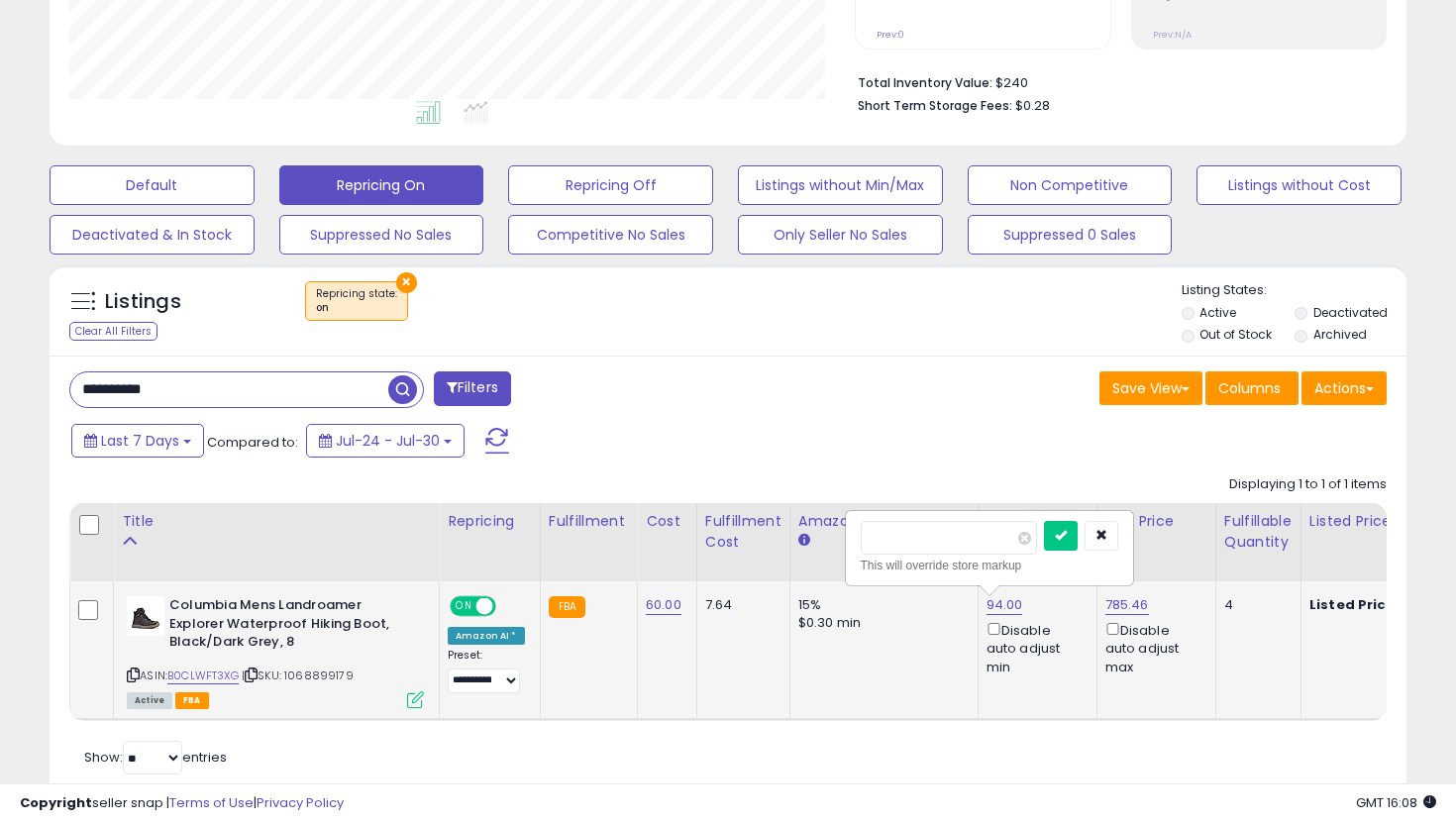 type on "**" 